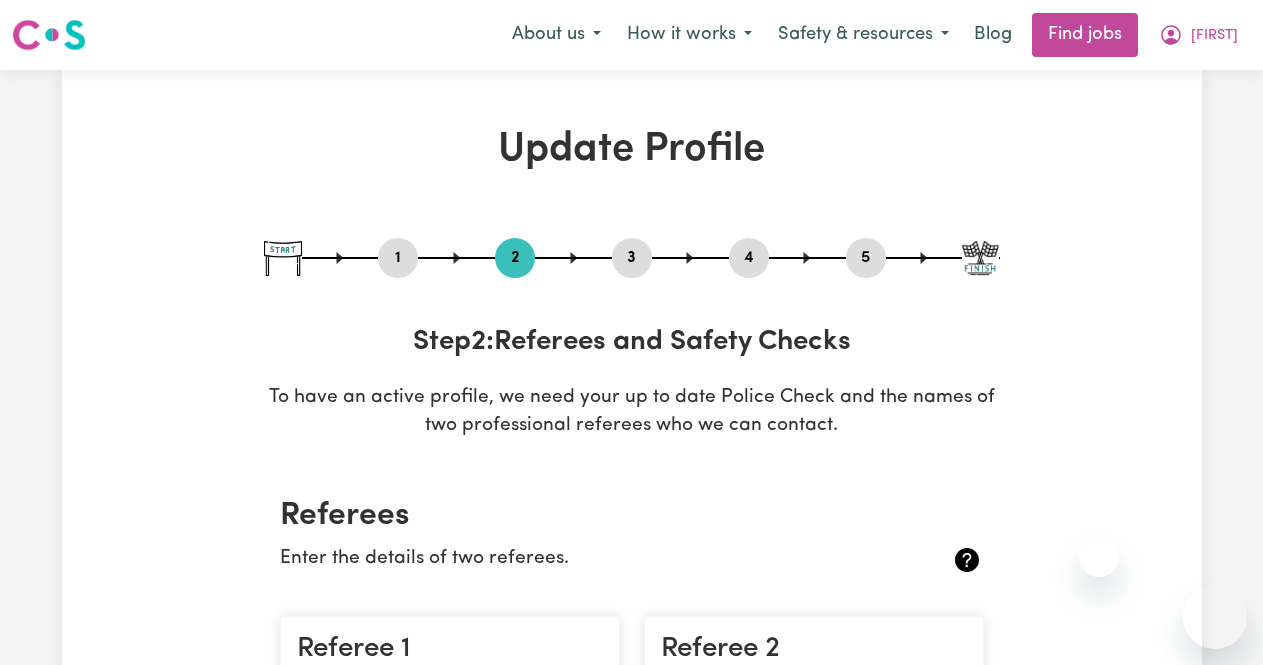 scroll, scrollTop: 2816, scrollLeft: 0, axis: vertical 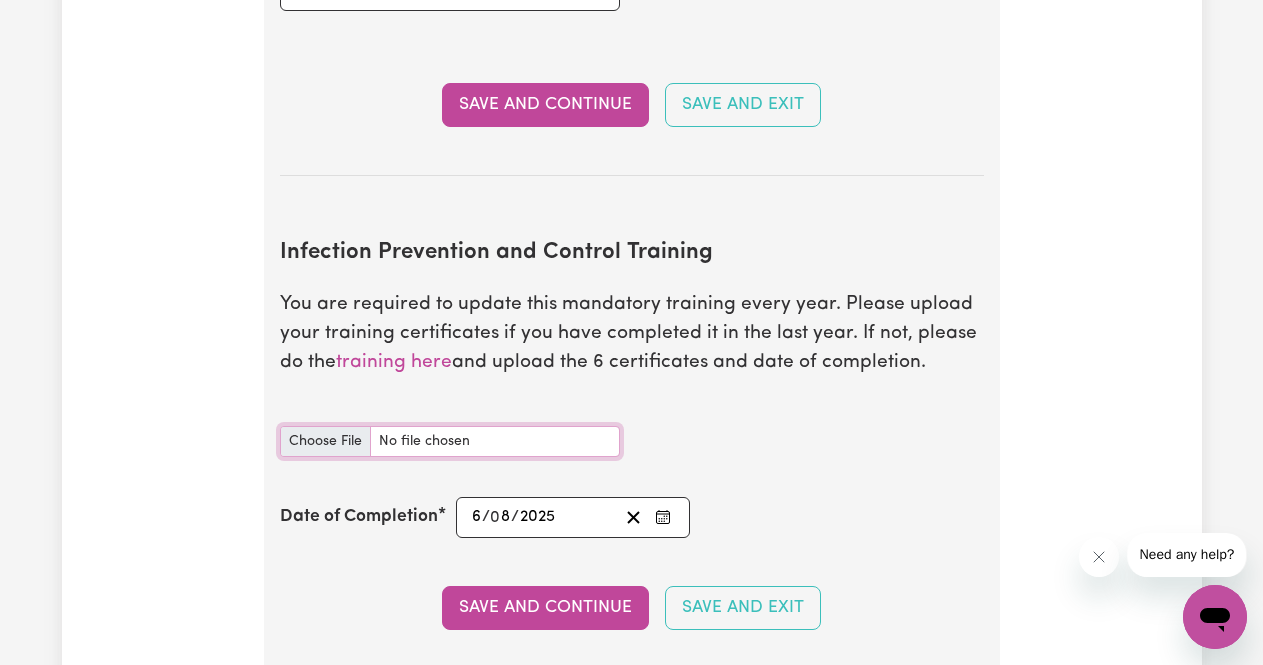 click on "Infection Prevention and Control Training  document" at bounding box center [450, 441] 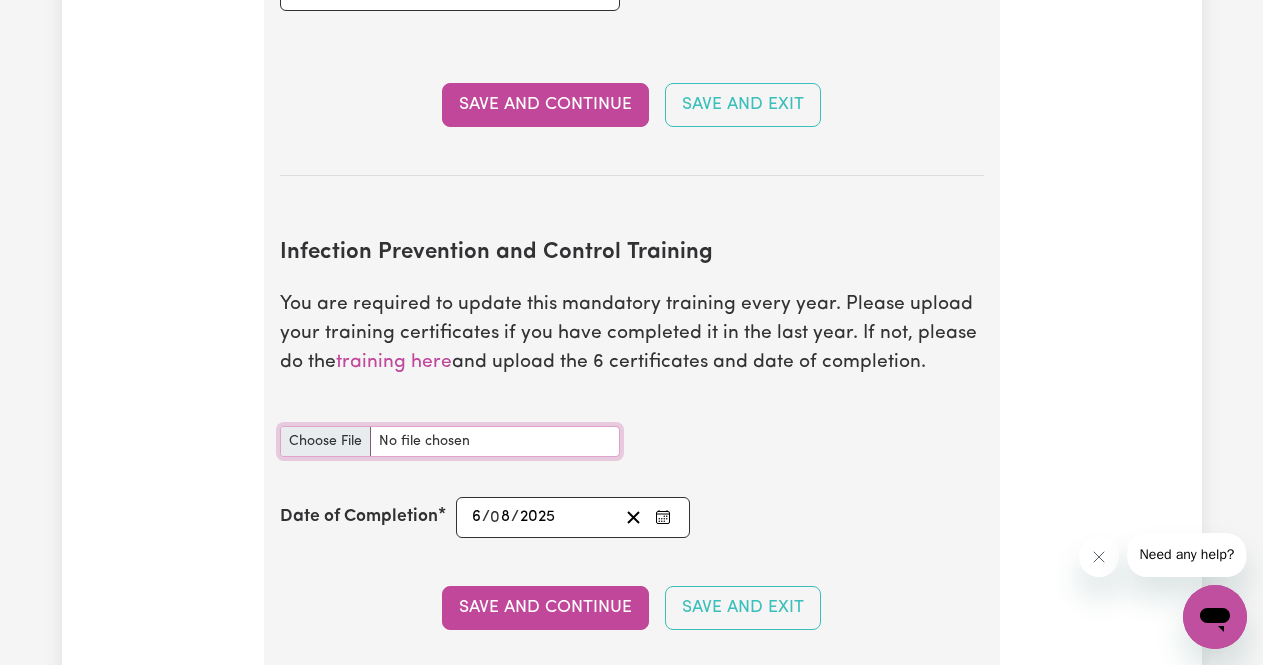 type on "C:\fakepath\[FILENAME].pdf" 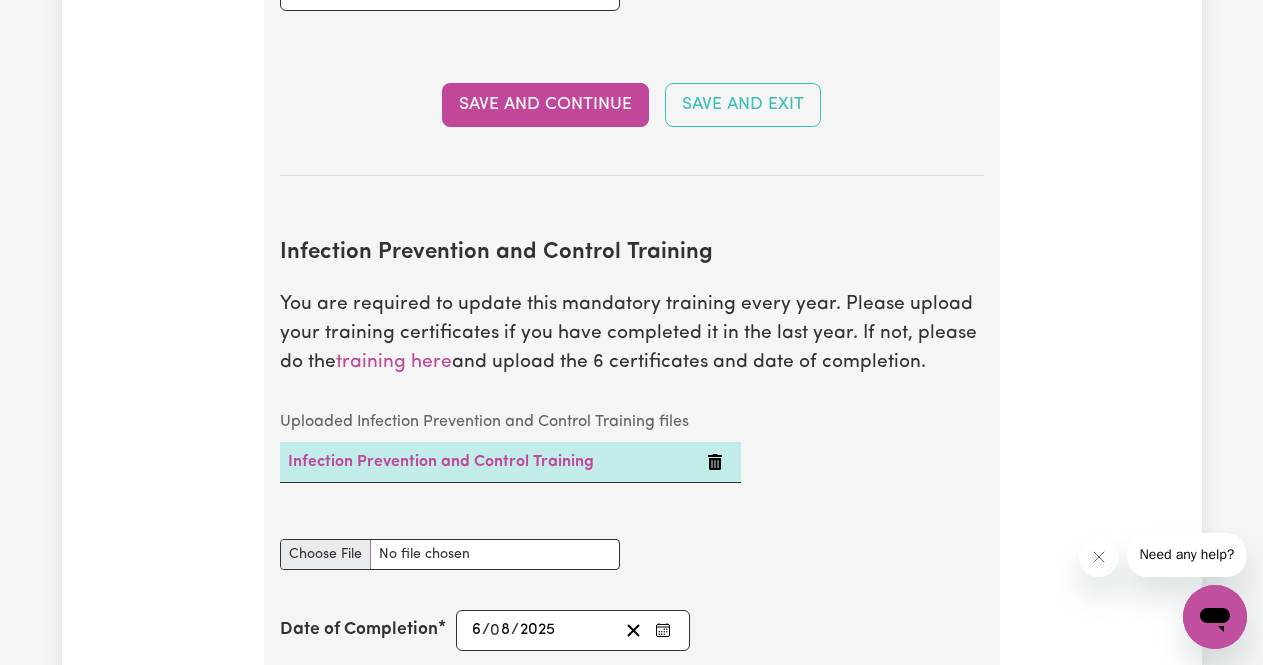 type on "C:\fakepath\[FILENAME].pdf" 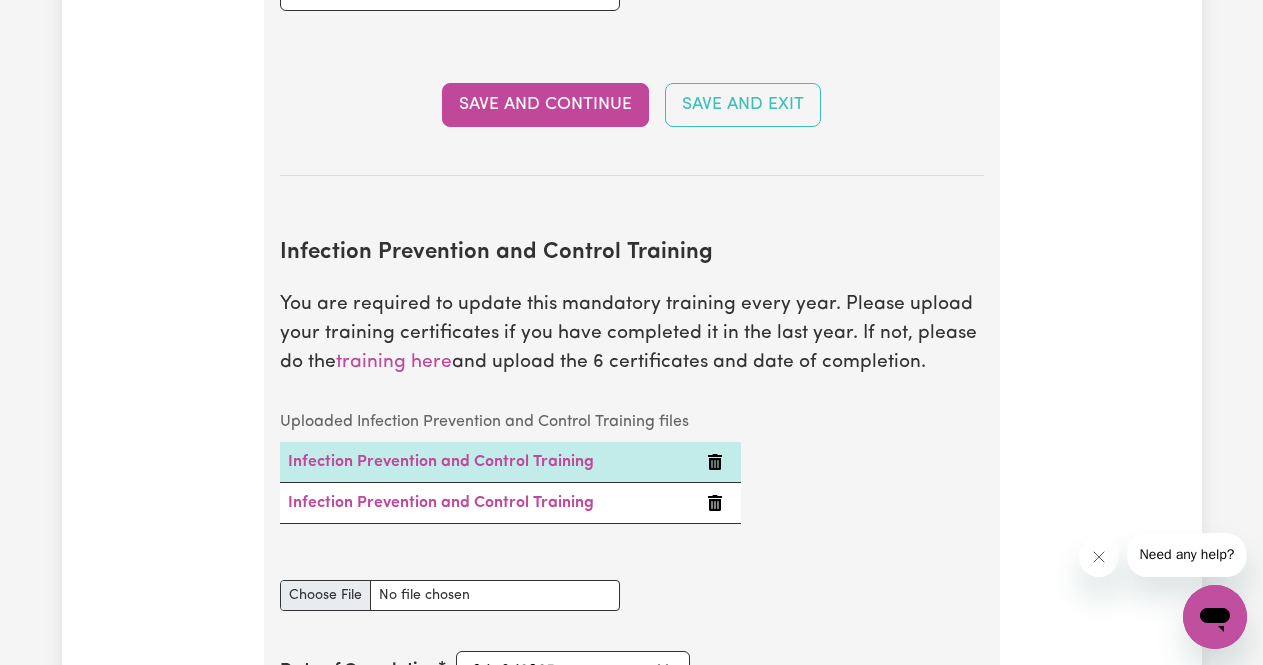 type on "C:\fakepath\[FILENAME].pdf" 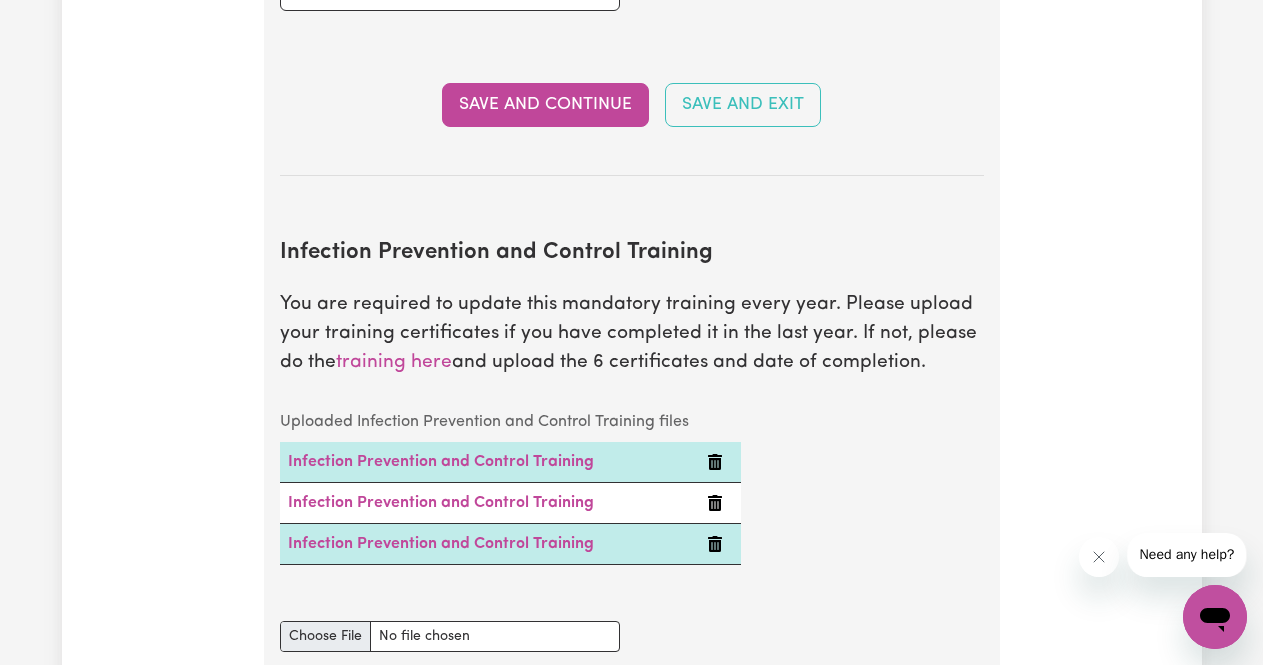 type on "C:\fakepath\[FILENAME].pdf" 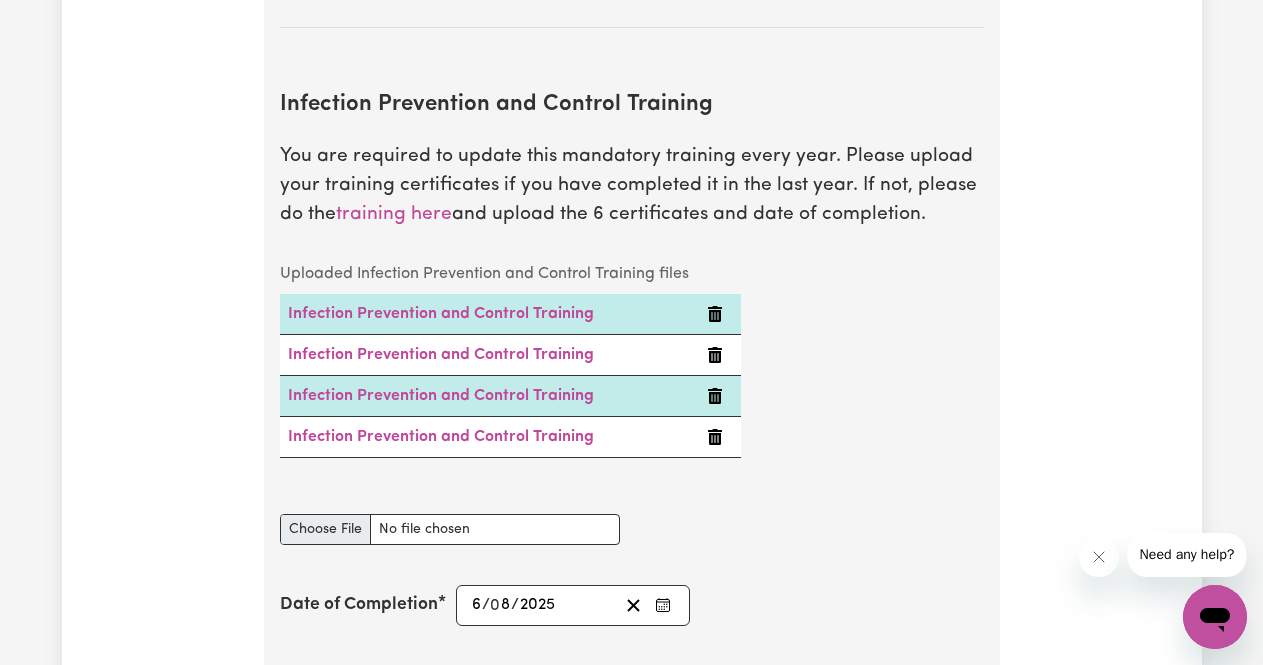 scroll, scrollTop: 2974, scrollLeft: 0, axis: vertical 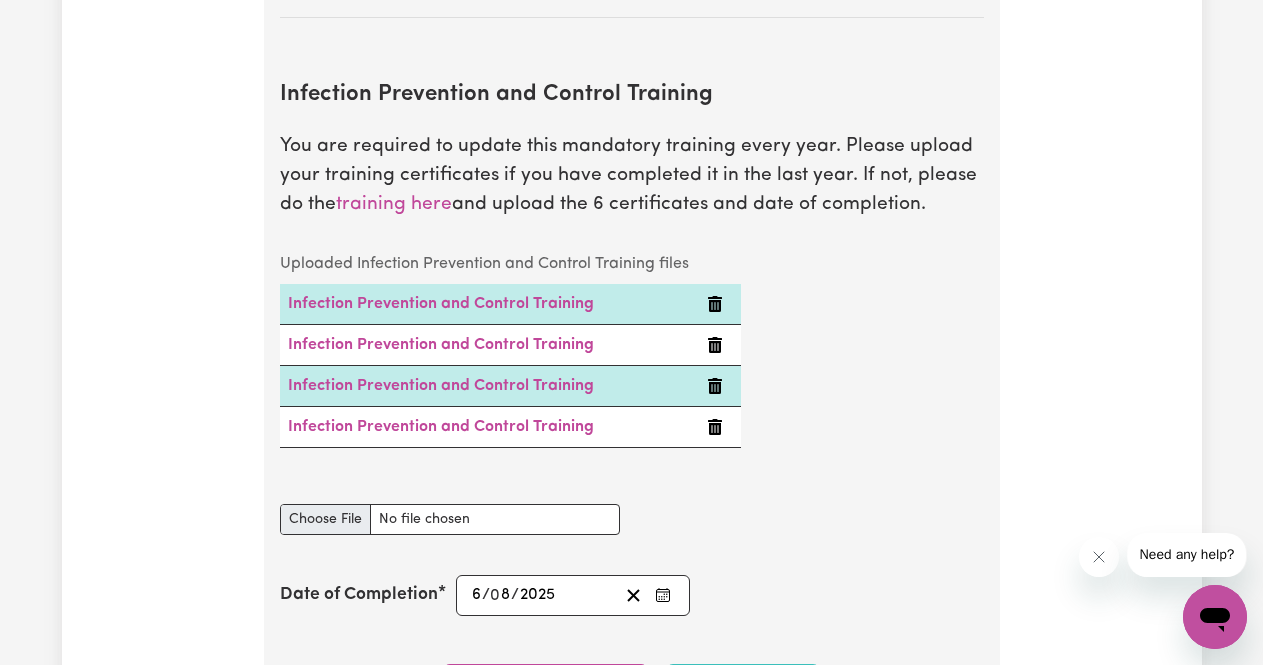 type on "C:\fakepath\[FILENAME].pdf" 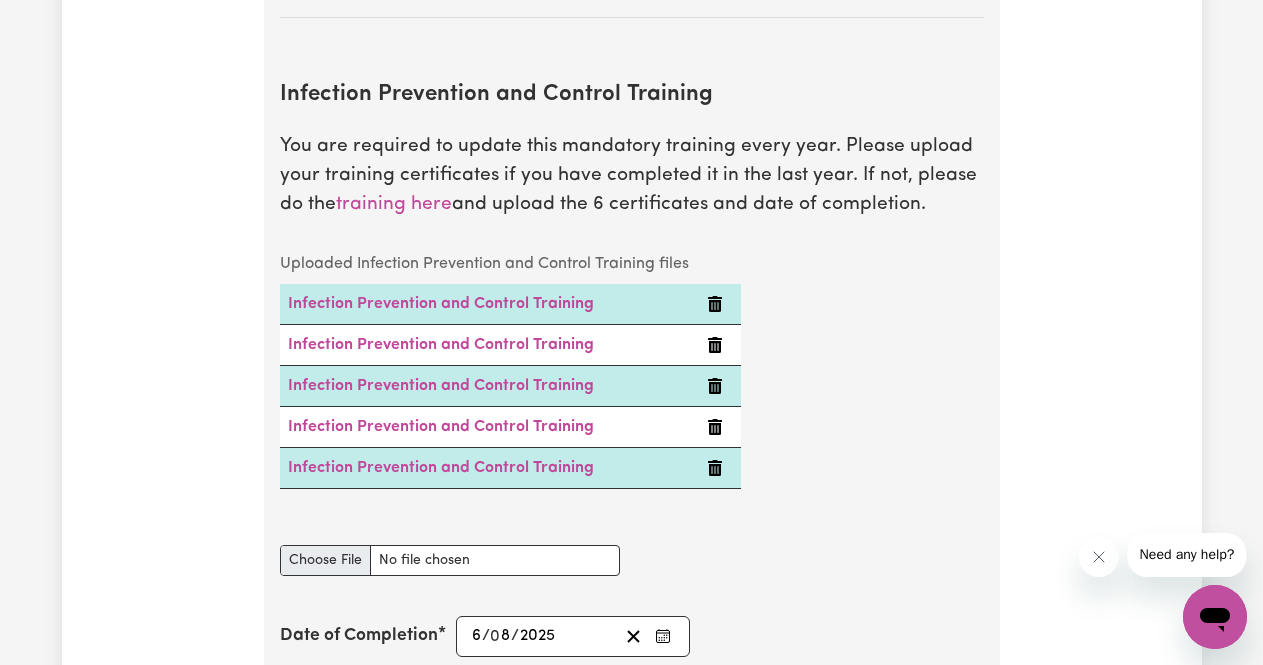 type on "C:\fakepath\[FILENAME].pdf" 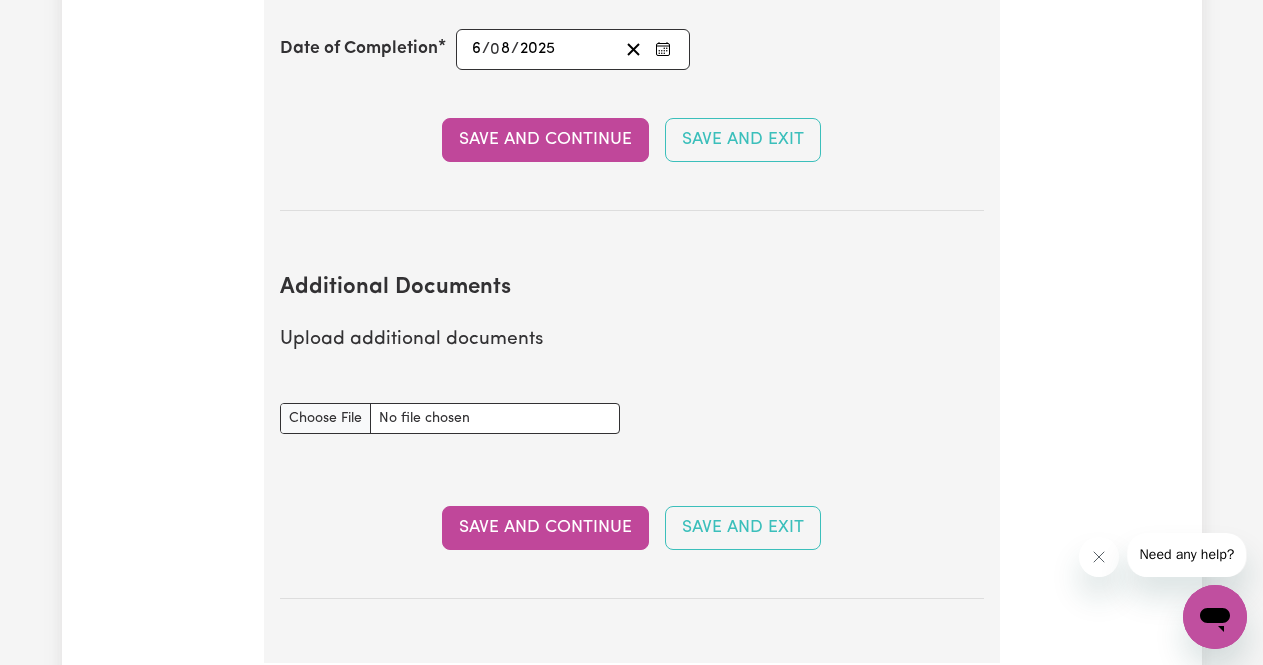 scroll, scrollTop: 3607, scrollLeft: 0, axis: vertical 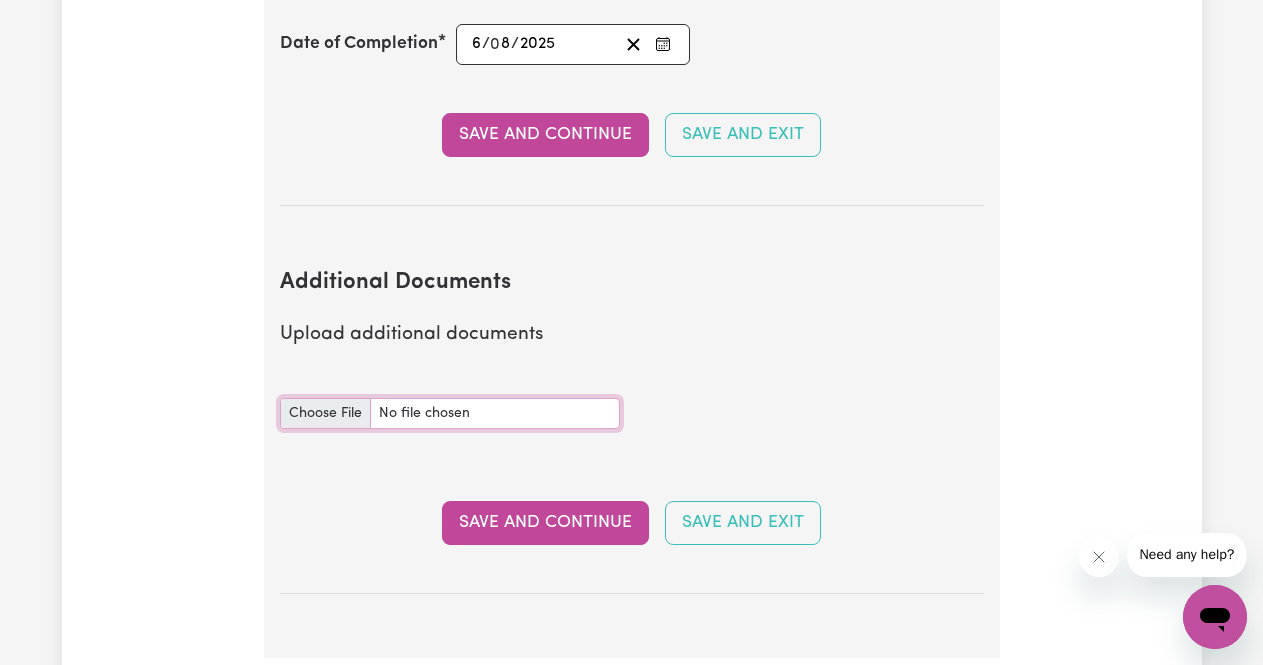 click on "Additional Documents  document" at bounding box center (450, 413) 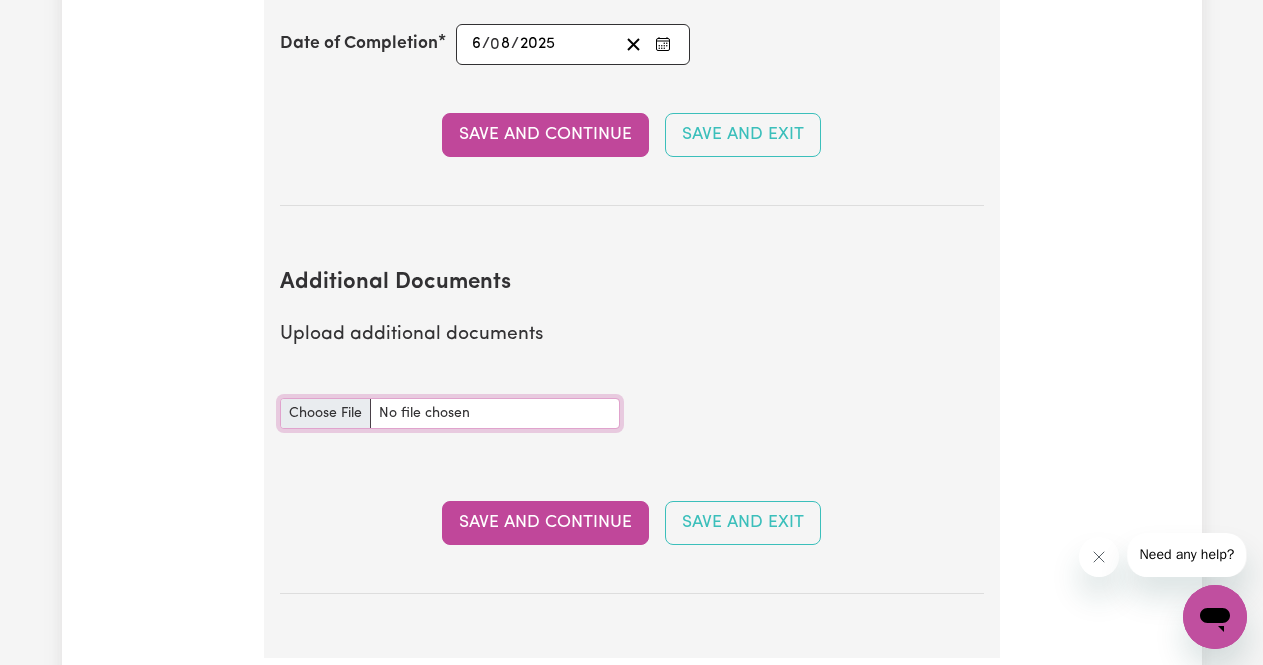 type on "C:\fakepath\[FILENAME].pdf" 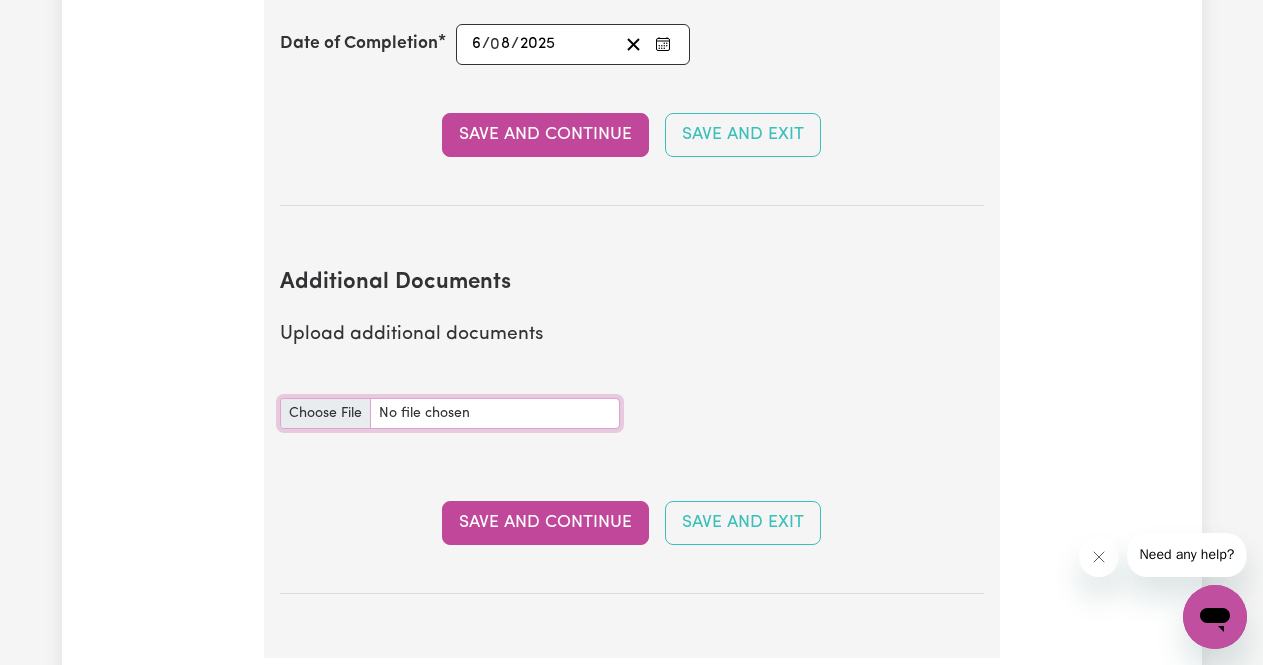 click on "Additional Documents  document" at bounding box center (450, 413) 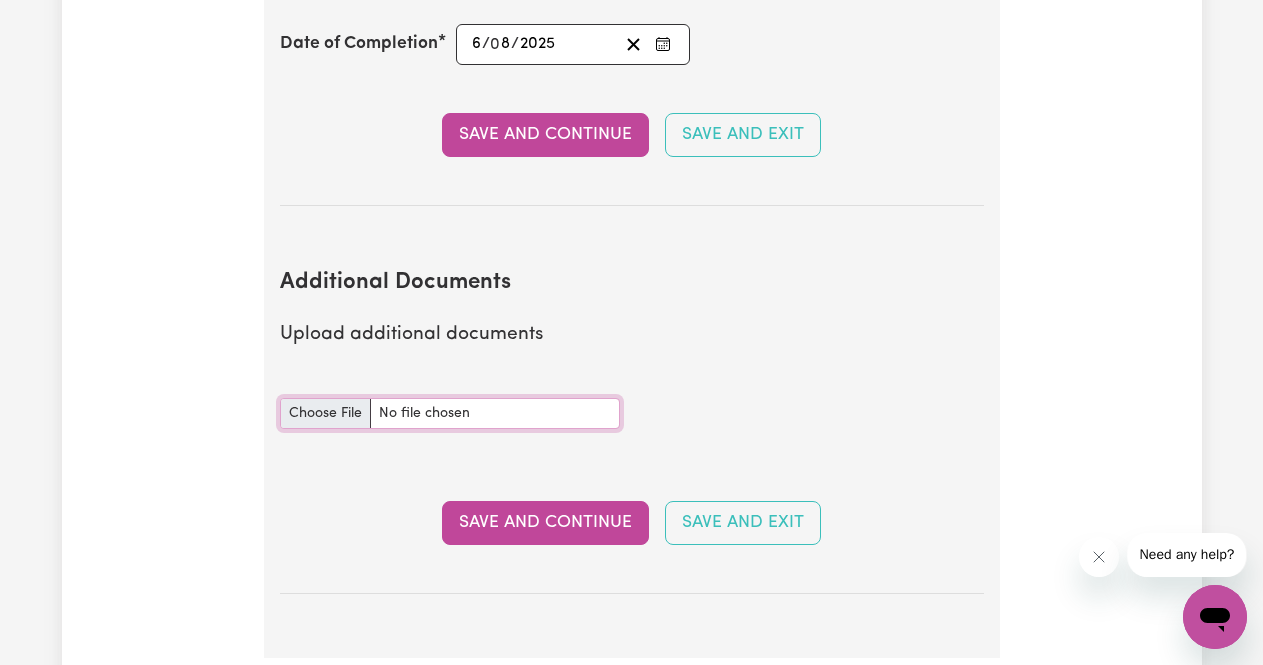 type 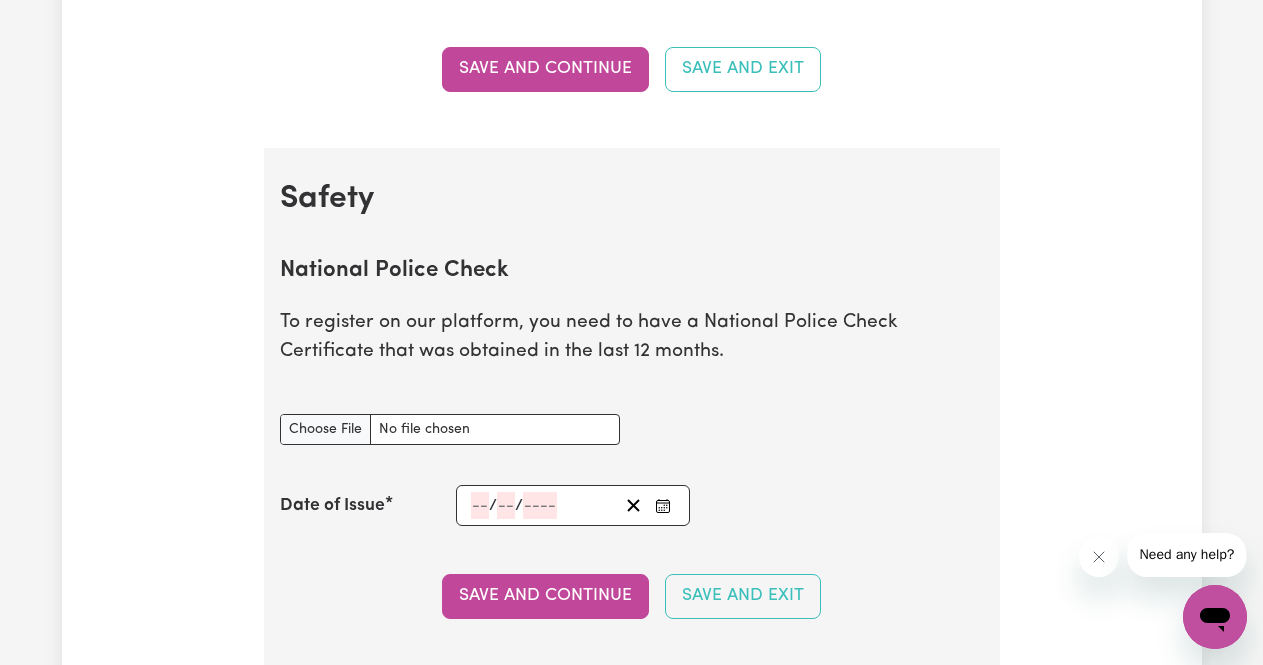 scroll, scrollTop: 1211, scrollLeft: 0, axis: vertical 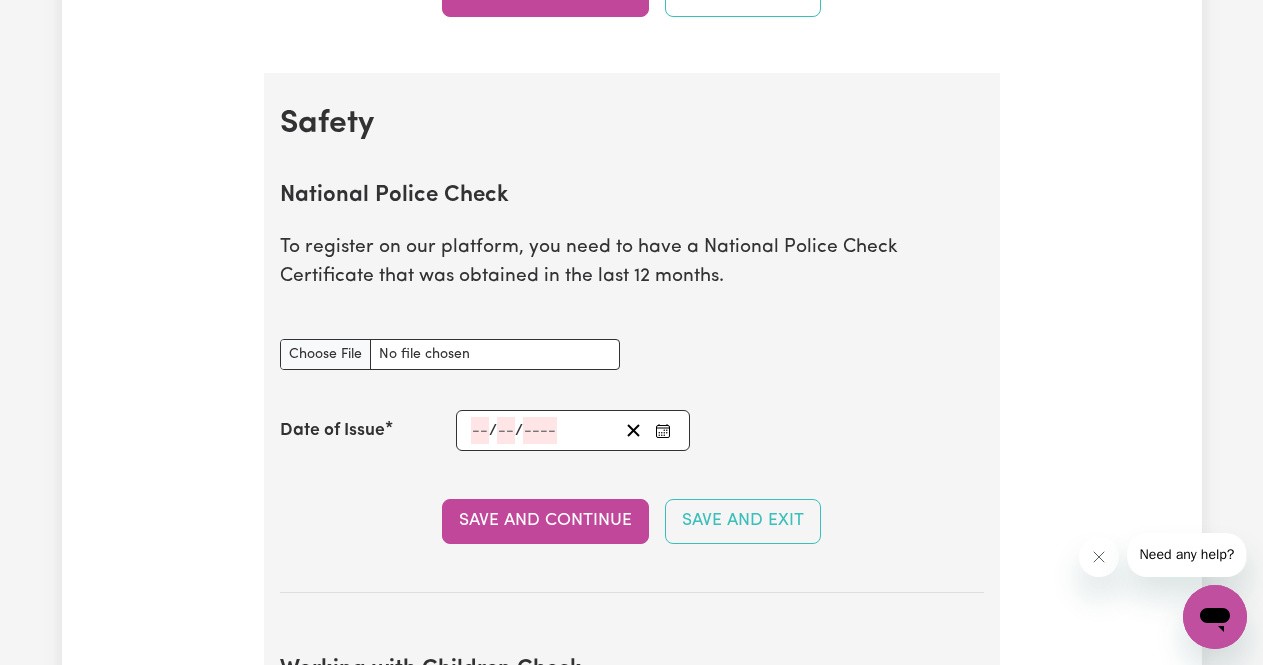 click 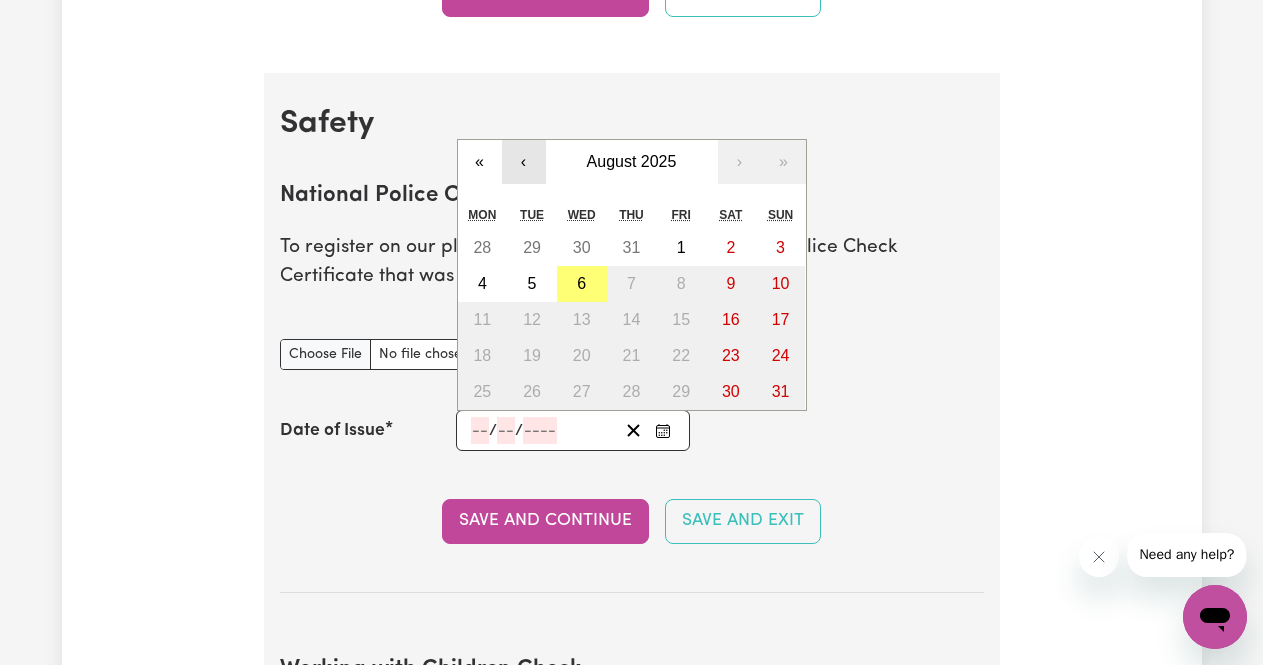 click on "‹" at bounding box center [524, 162] 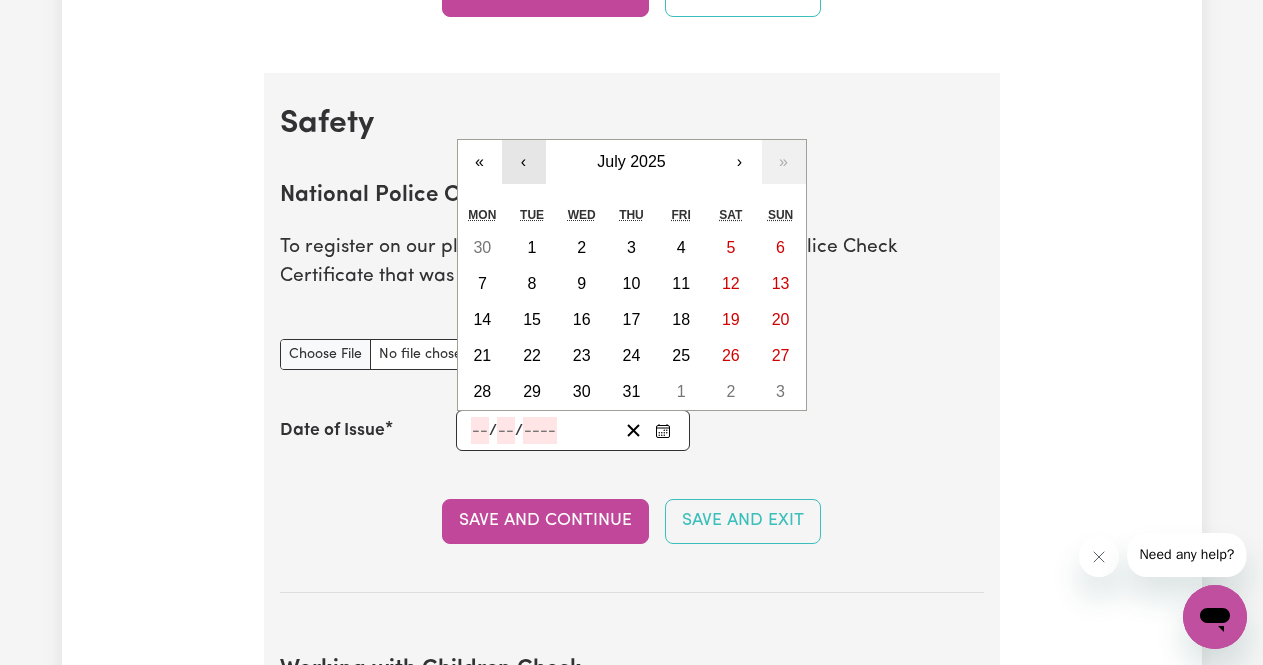 click on "‹" at bounding box center [524, 162] 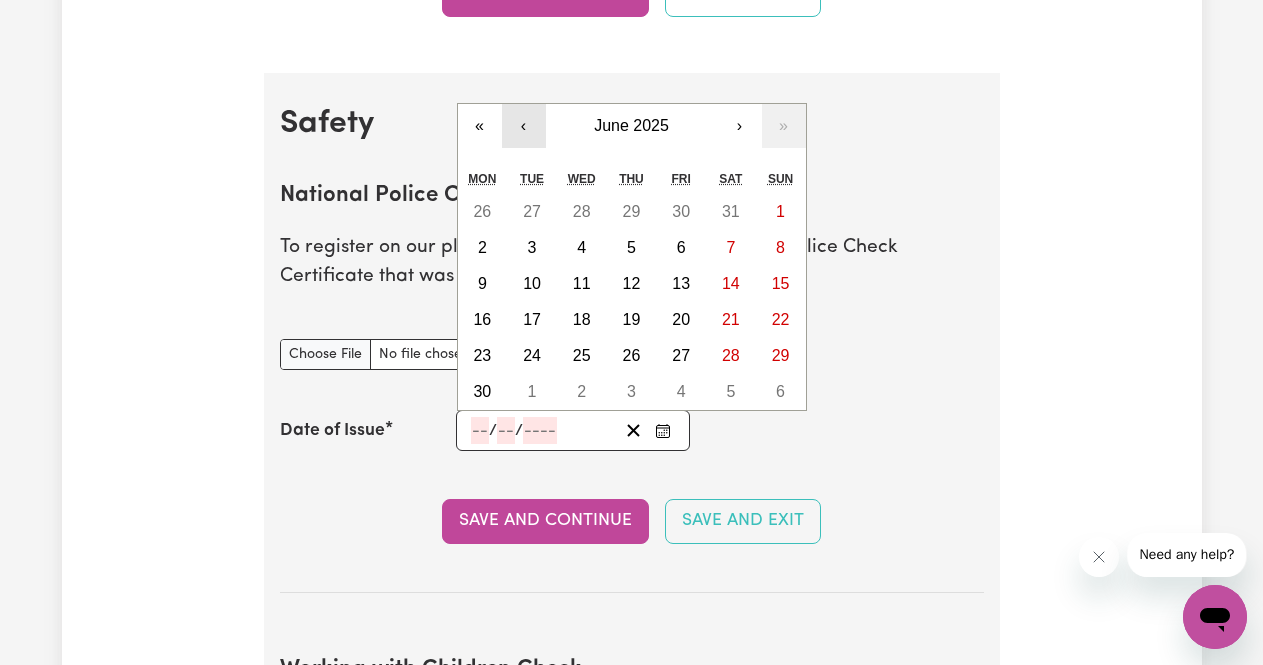 click on "« ‹ [DATE] › » Mon Tue Wed Thu Fri Sat Sun 26 27 28 29 30 31 1 2 3 4 5 6 7 8 9 10 11 12 13 14 15 16 17 18 19 20 21 22 23 24 25 26 27 28 29 30 1 2 3 4 5 6" at bounding box center [632, 257] 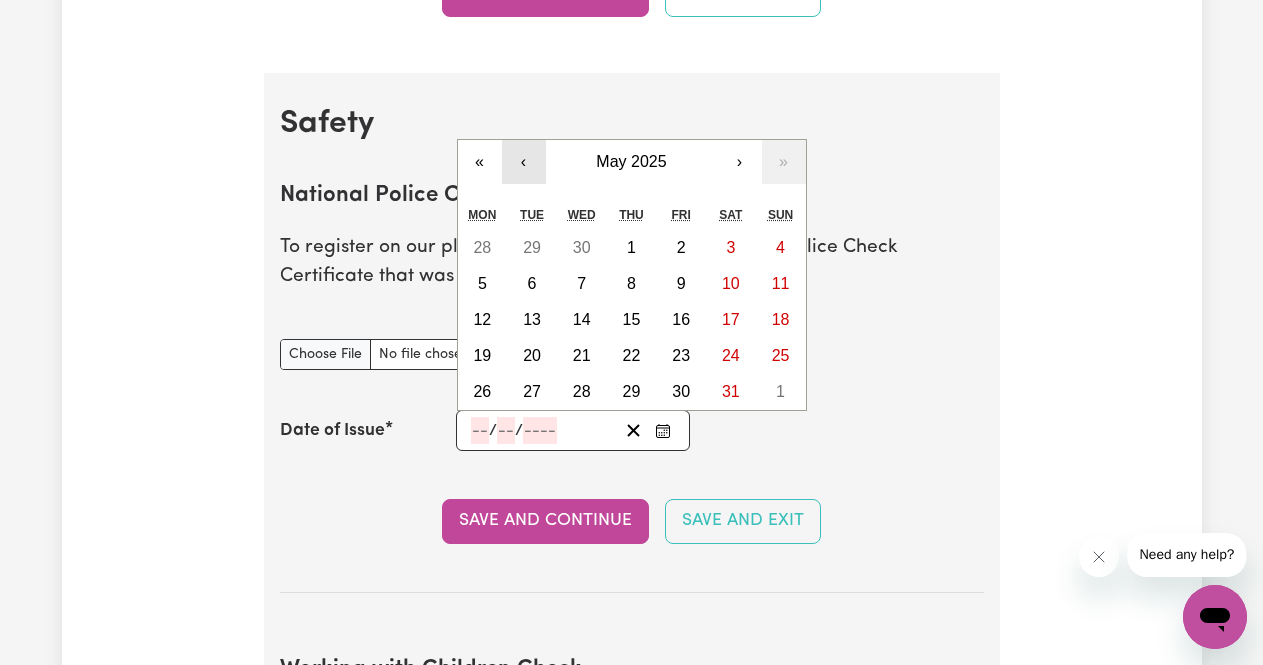 click on "‹" at bounding box center [524, 162] 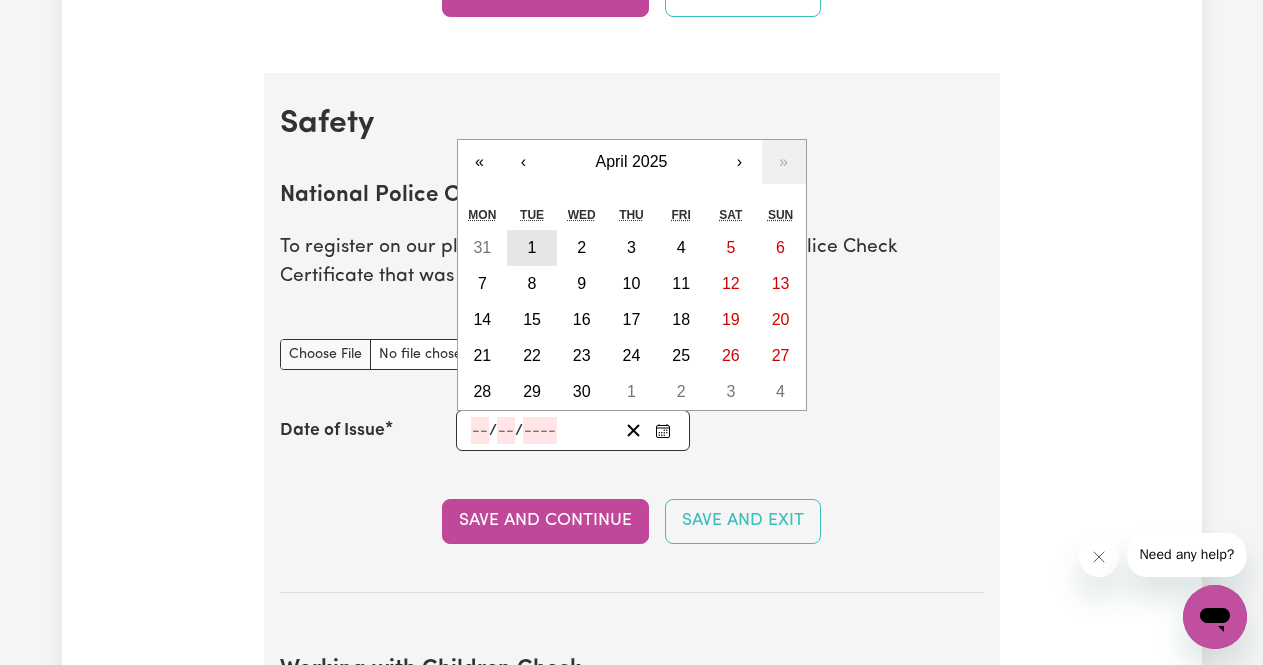 click on "1" at bounding box center [532, 247] 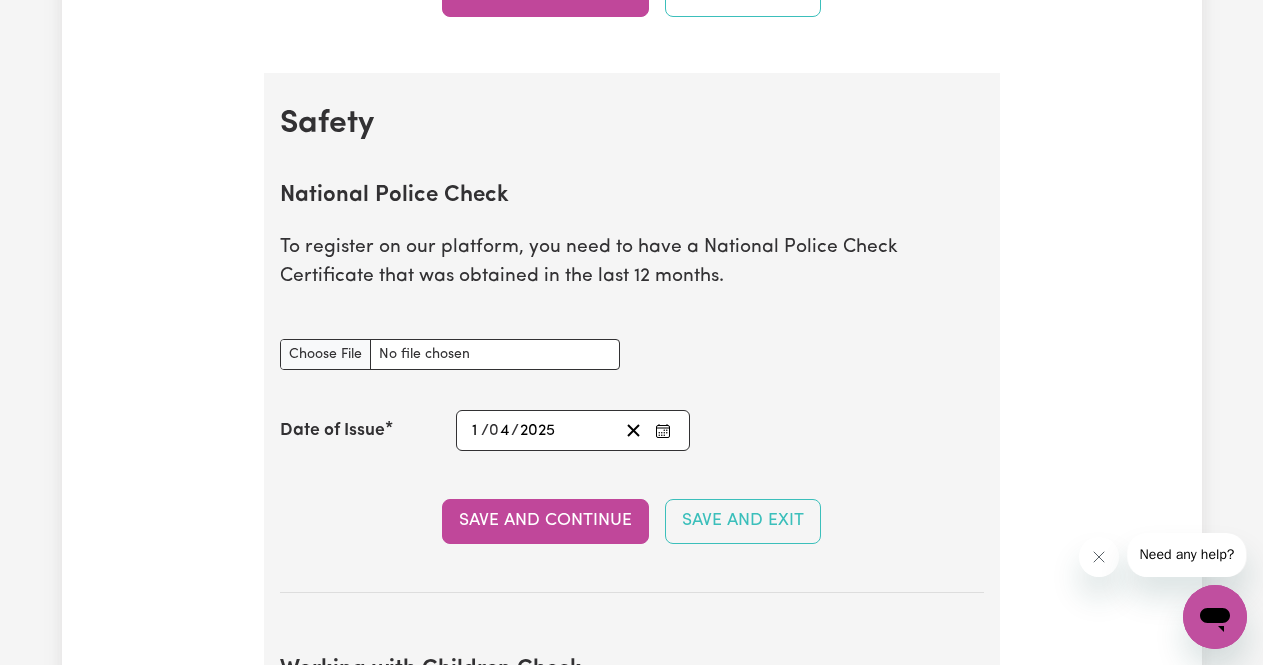 click on "Save and Continue Save and Exit" at bounding box center (632, -6) 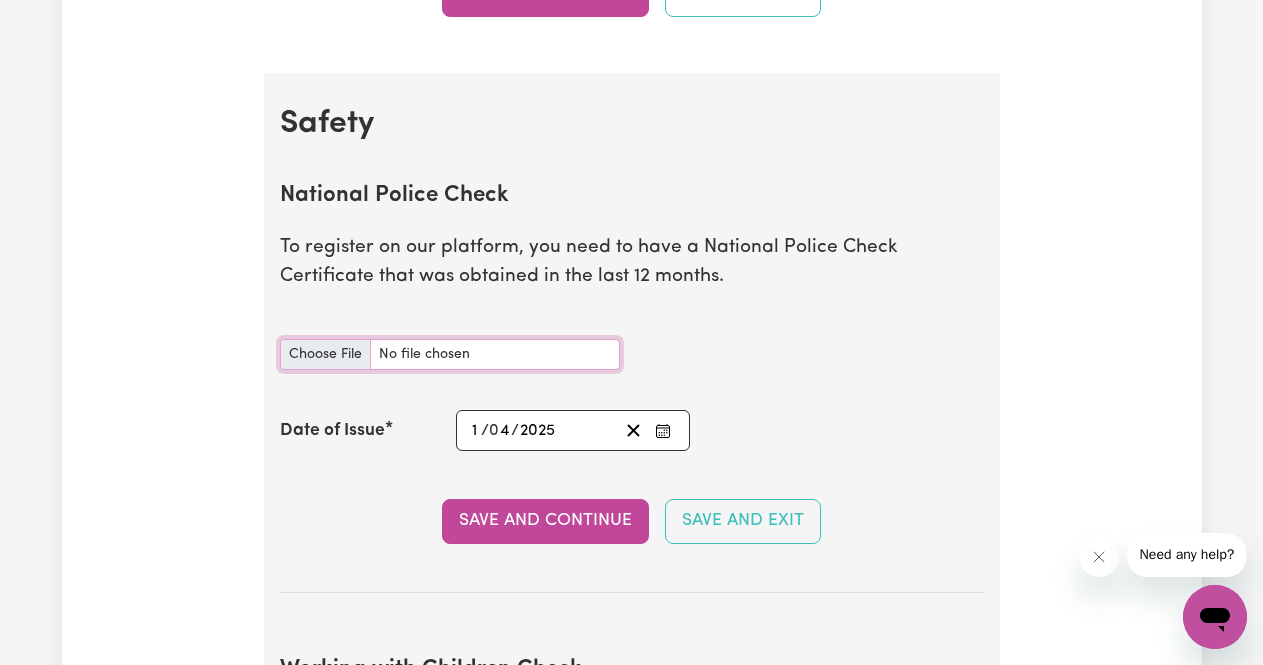 click on "National Police Check  document" at bounding box center (450, 354) 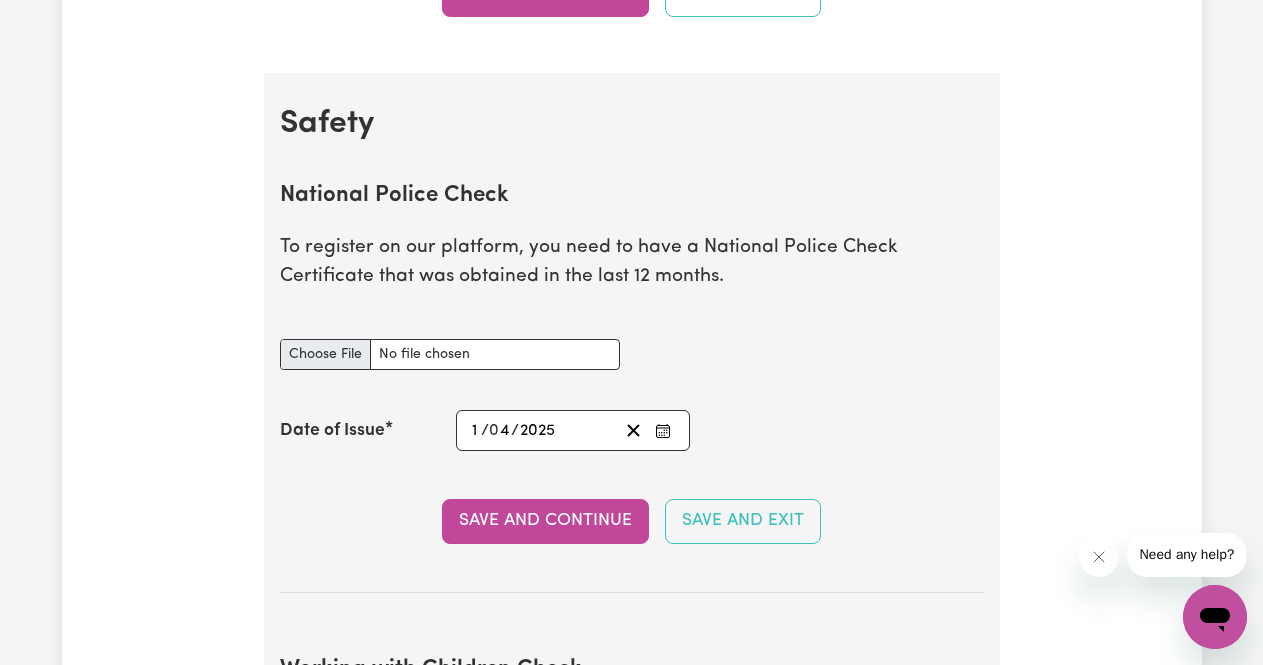 type on "C:\fakepath\[FILENAME].pdf" 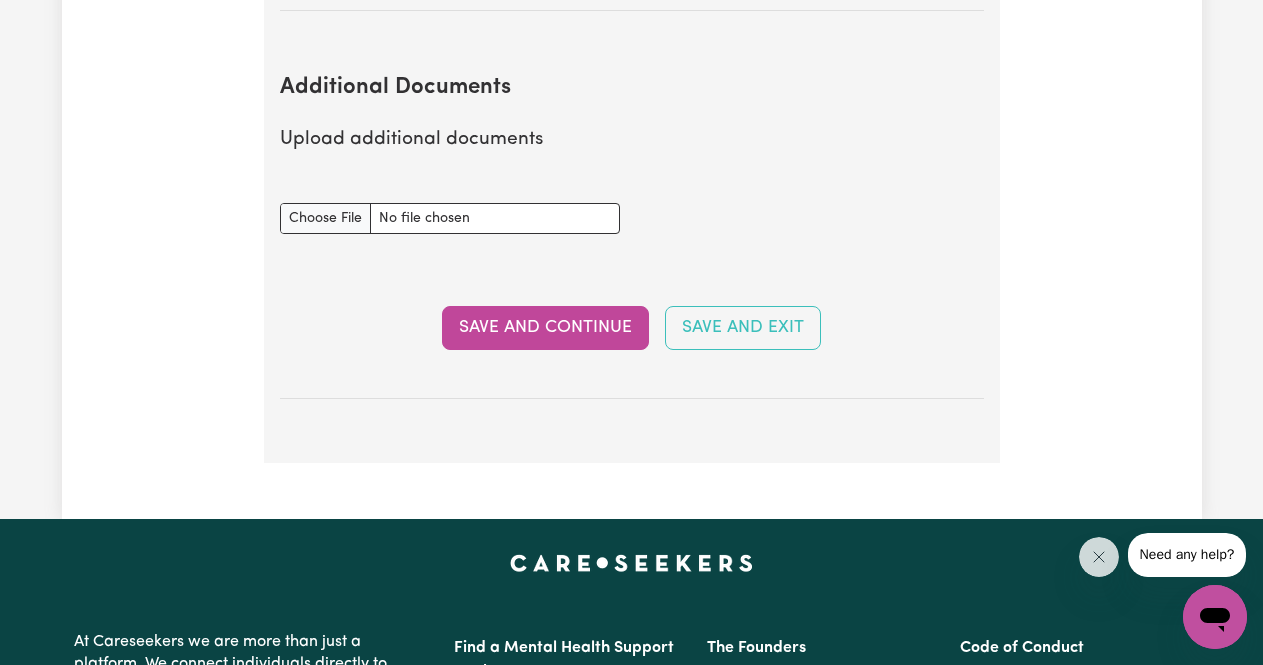 scroll, scrollTop: 3812, scrollLeft: 0, axis: vertical 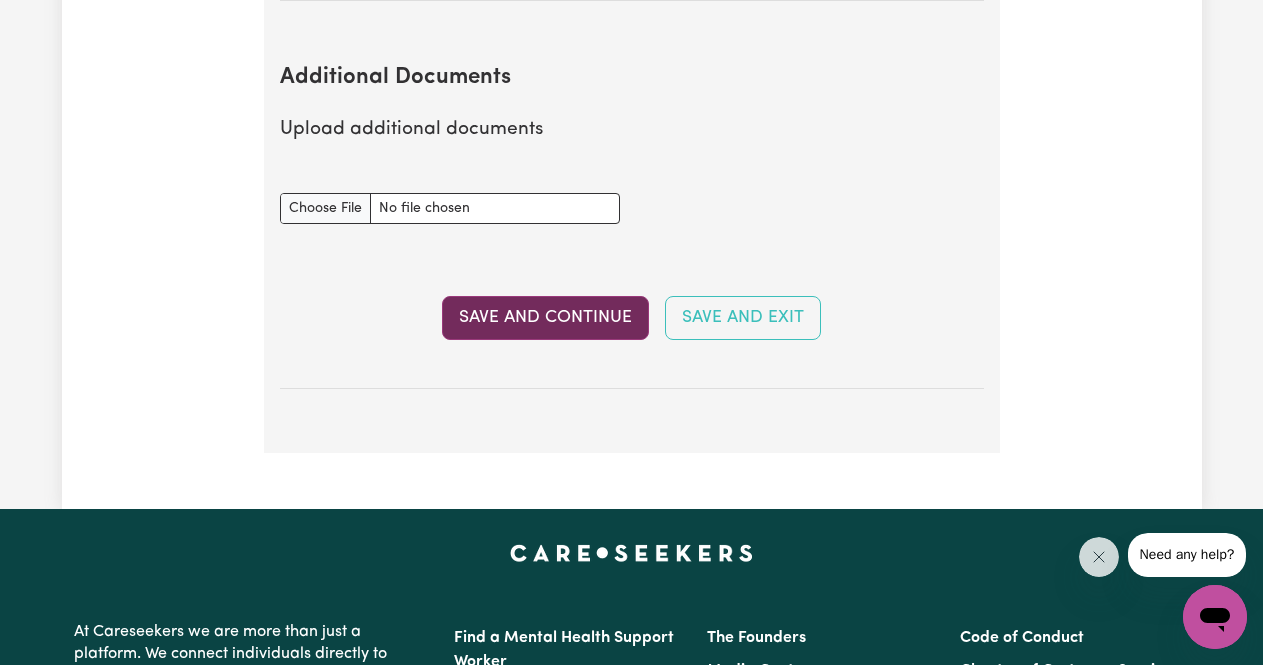 click on "Save and Continue" at bounding box center (545, 318) 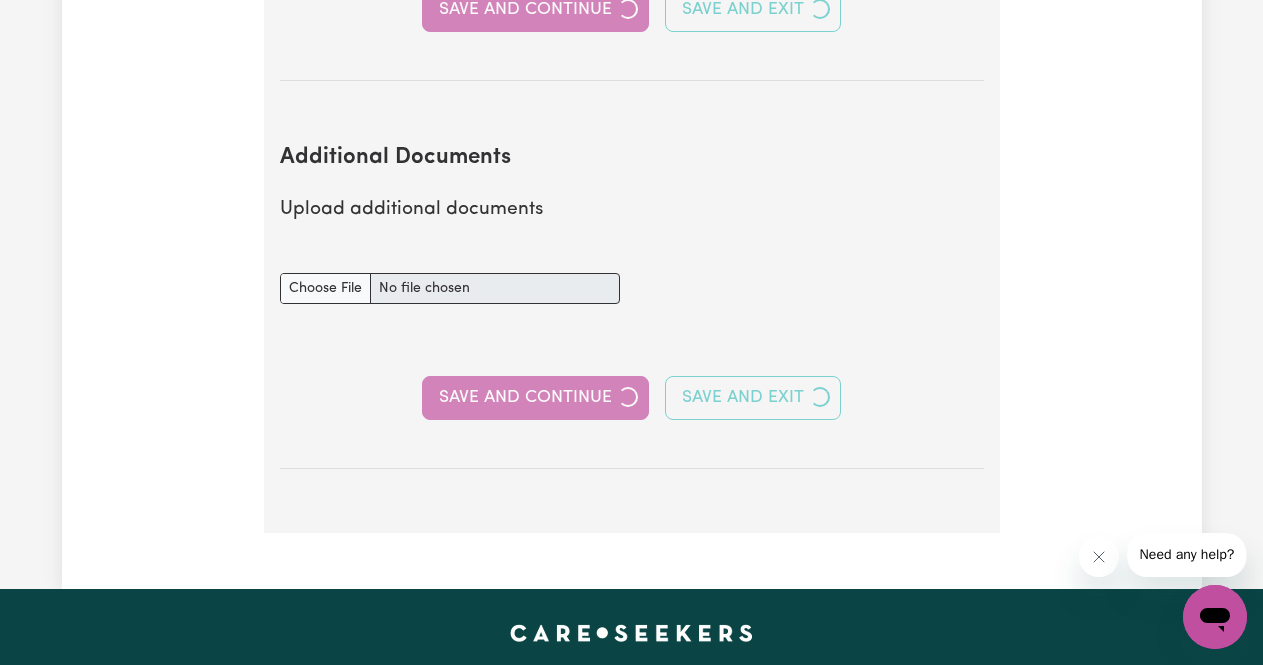 scroll, scrollTop: 3892, scrollLeft: 0, axis: vertical 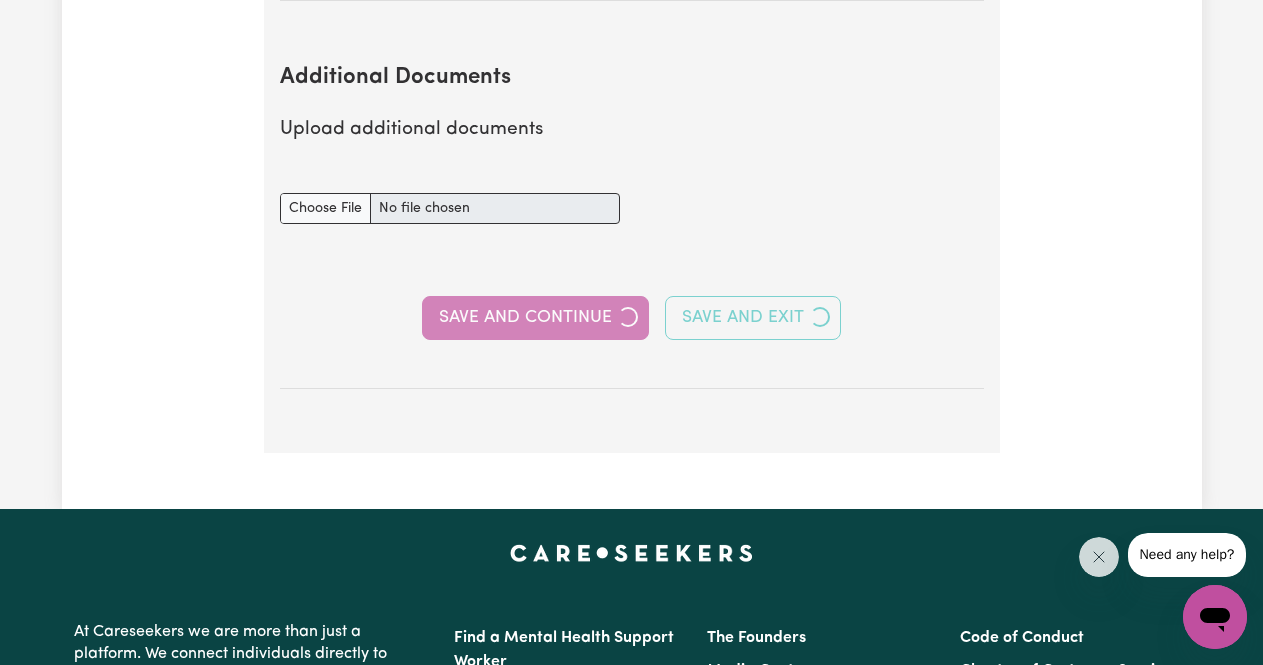 select on "Certificate III (Individual Support)" 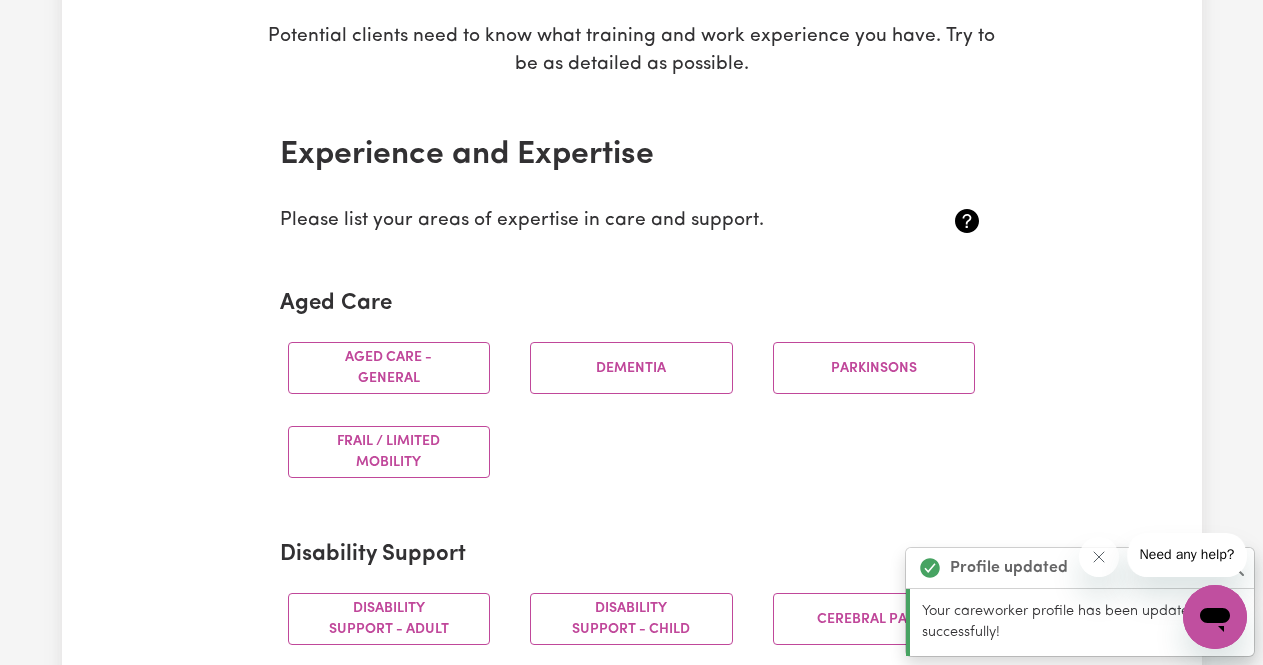 scroll, scrollTop: 362, scrollLeft: 0, axis: vertical 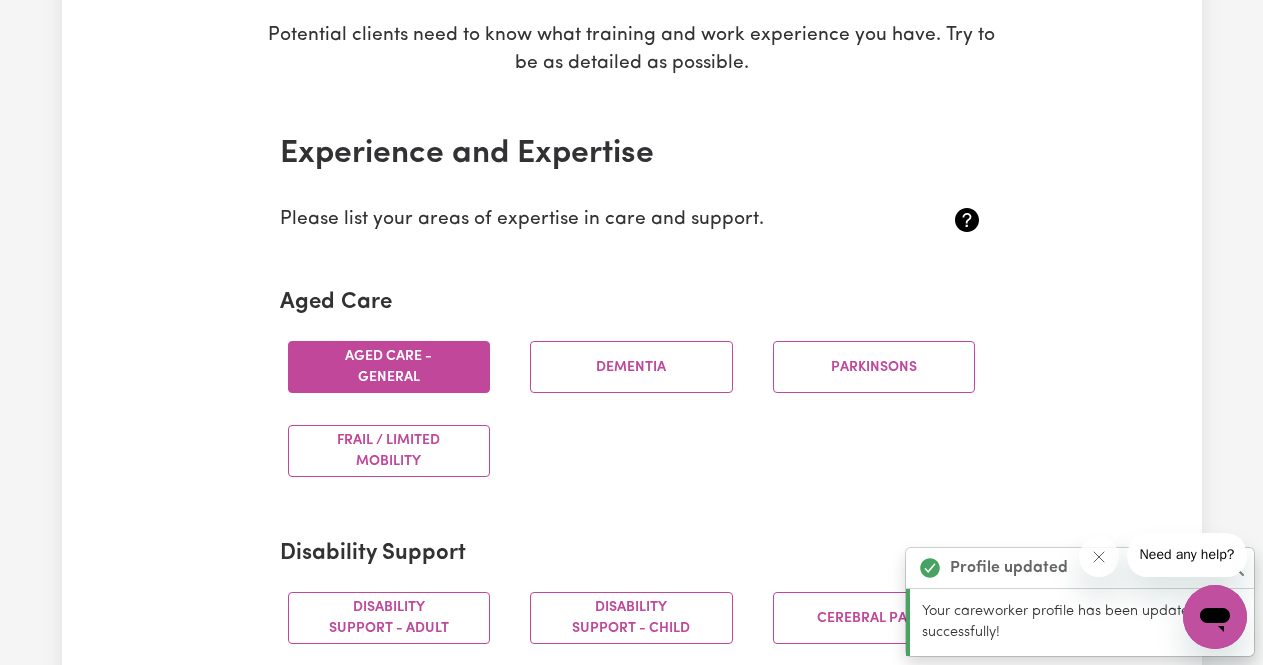 click on "Aged care - General" at bounding box center (389, 367) 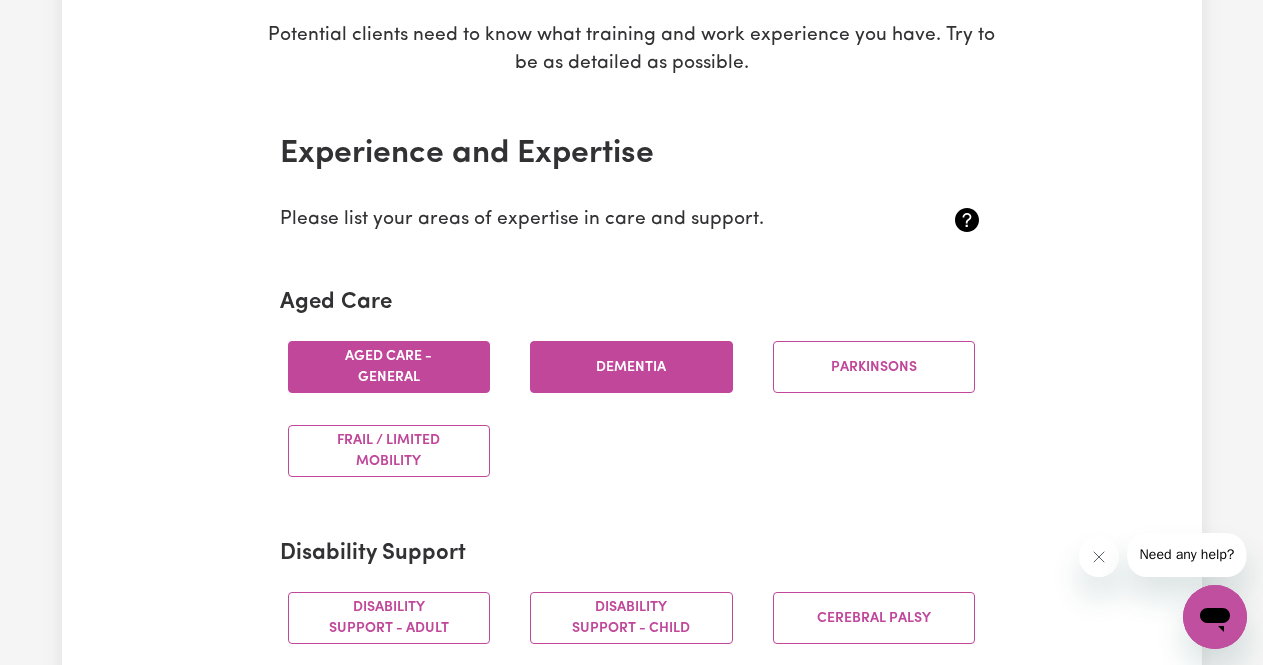 click on "Dementia" at bounding box center [631, 367] 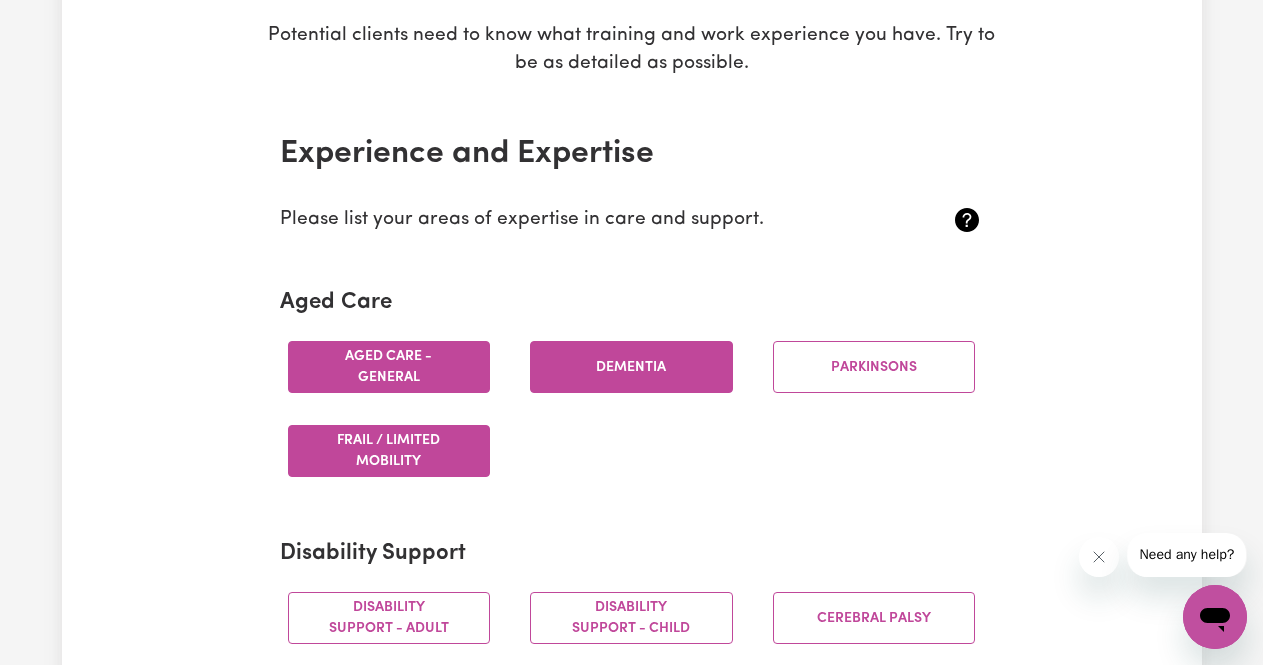 click on "Frail / limited mobility" at bounding box center (389, 451) 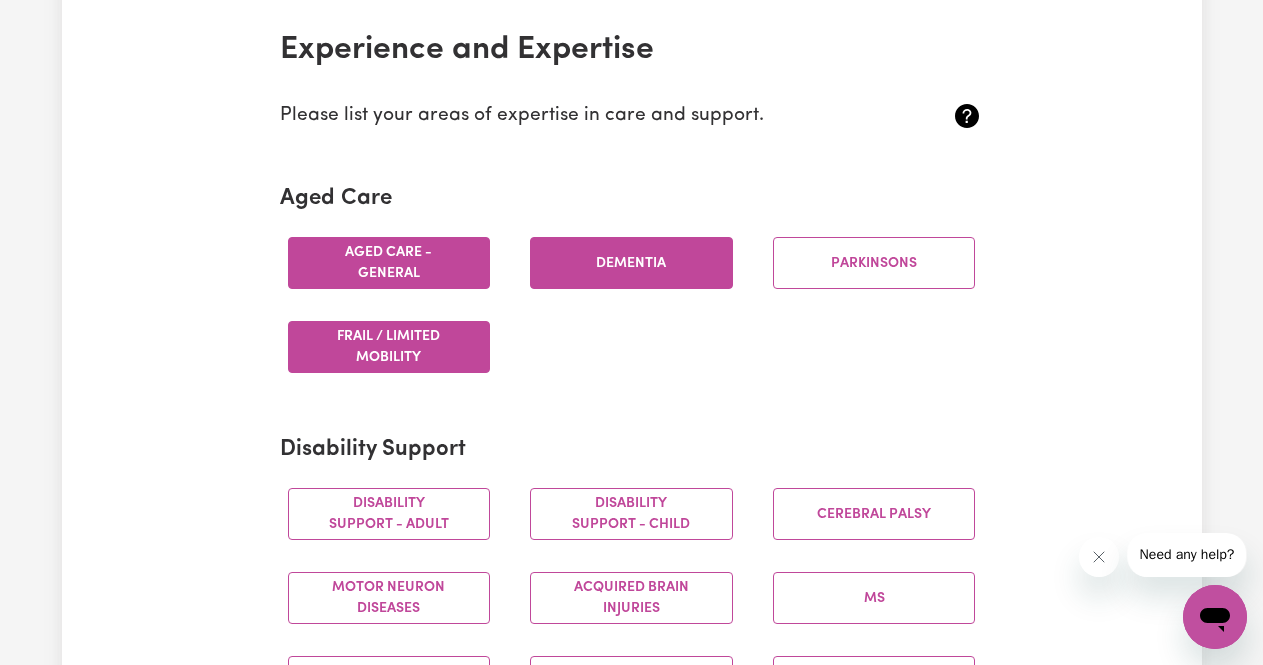 scroll, scrollTop: 467, scrollLeft: 0, axis: vertical 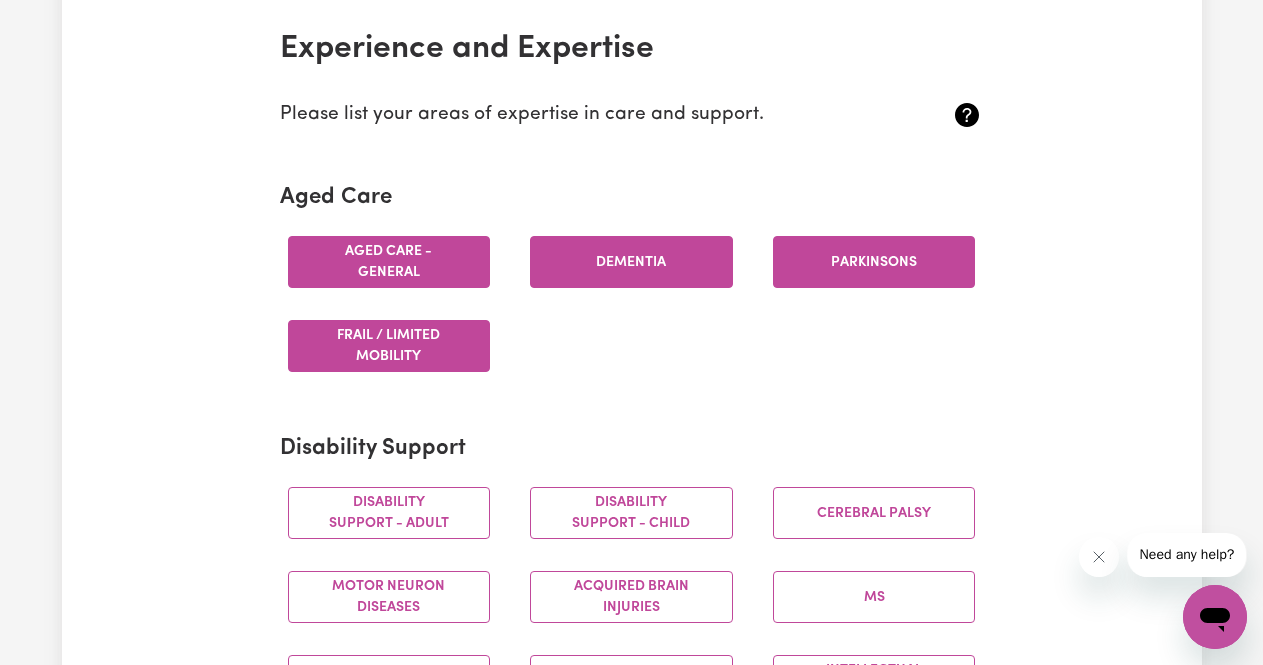 click on "Parkinsons" at bounding box center [874, 262] 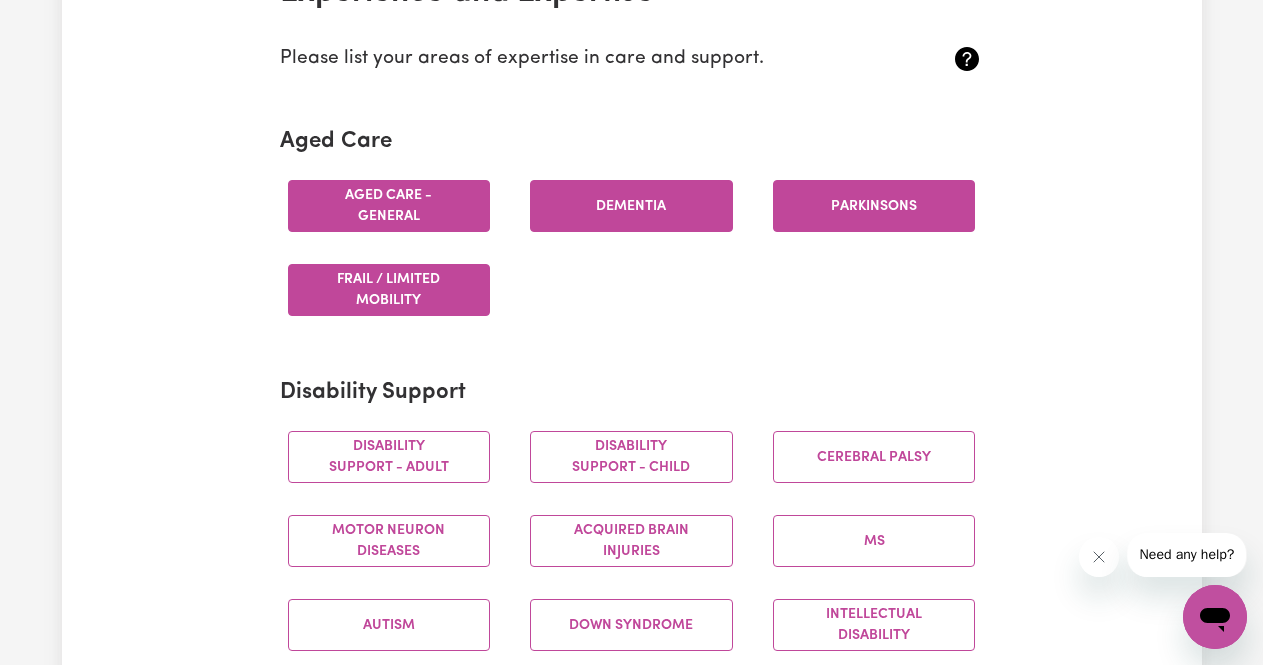 scroll, scrollTop: 548, scrollLeft: 0, axis: vertical 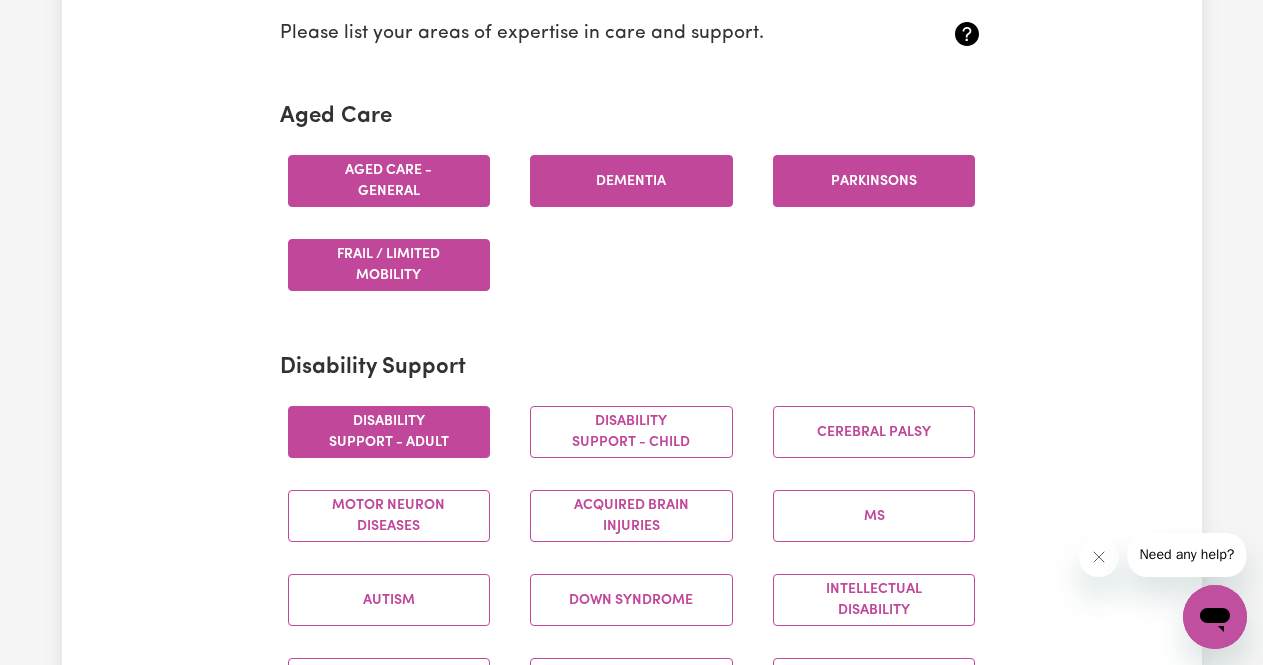 click on "Disability support - Adult" at bounding box center [389, 432] 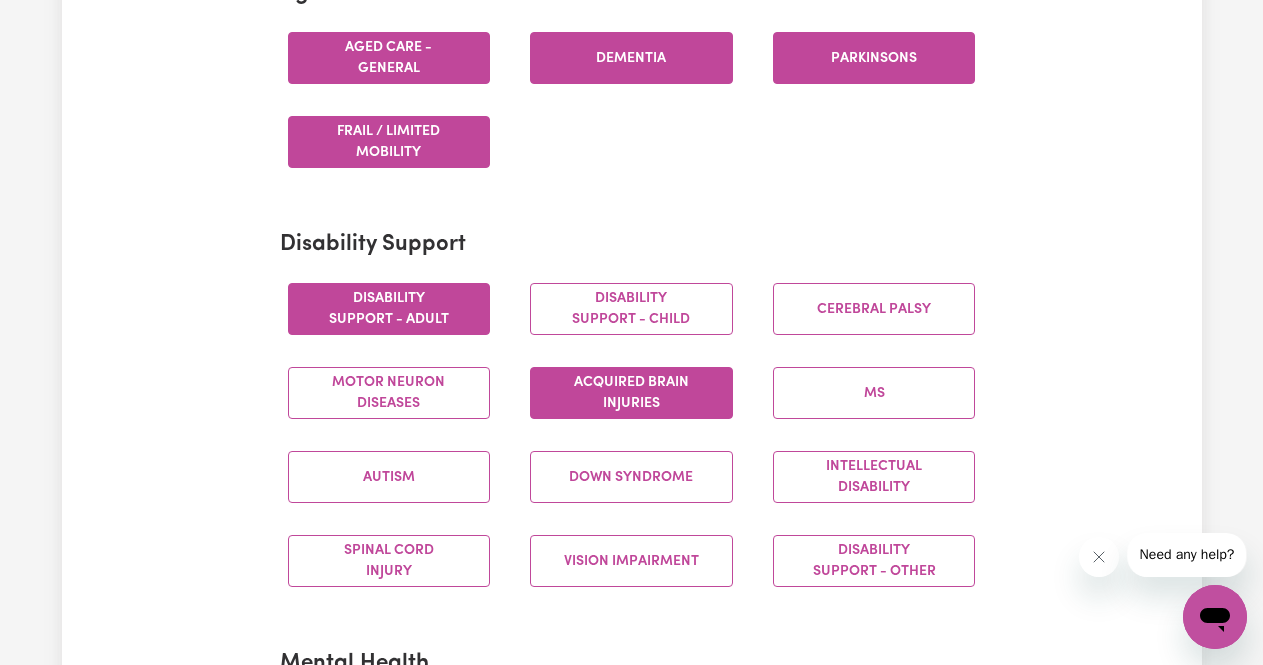 scroll, scrollTop: 683, scrollLeft: 0, axis: vertical 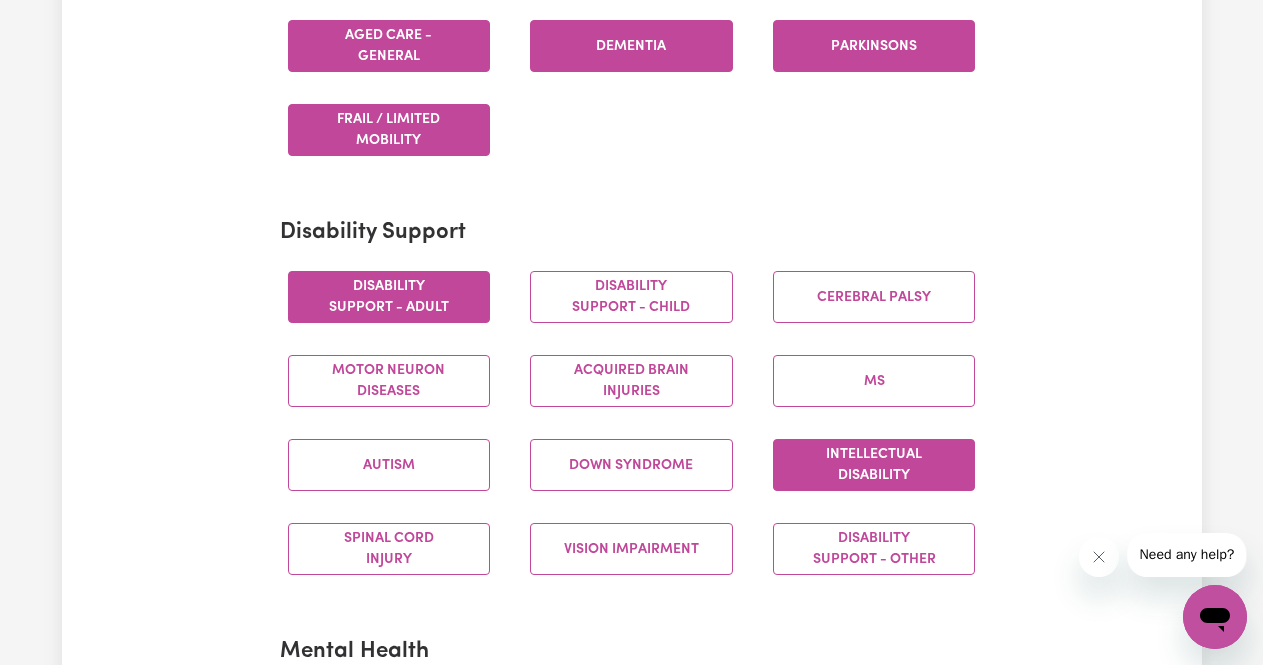 click on "Intellectual Disability" at bounding box center [874, 465] 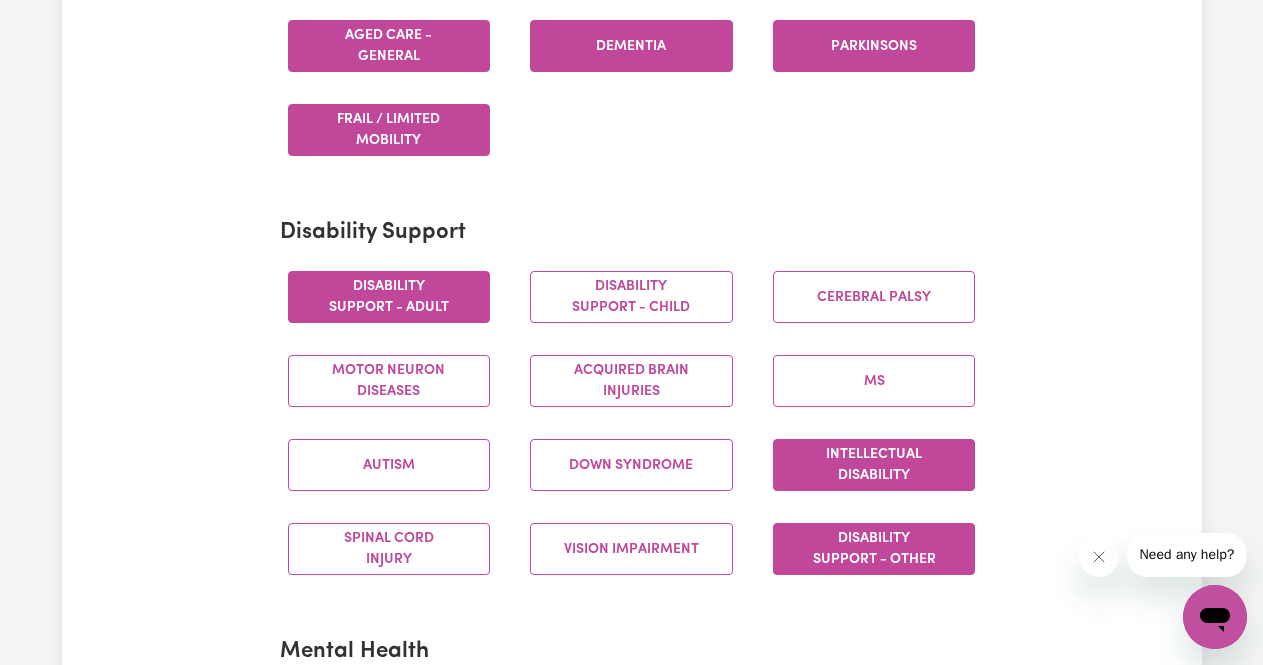 click on "Disability support - Other" at bounding box center [874, 549] 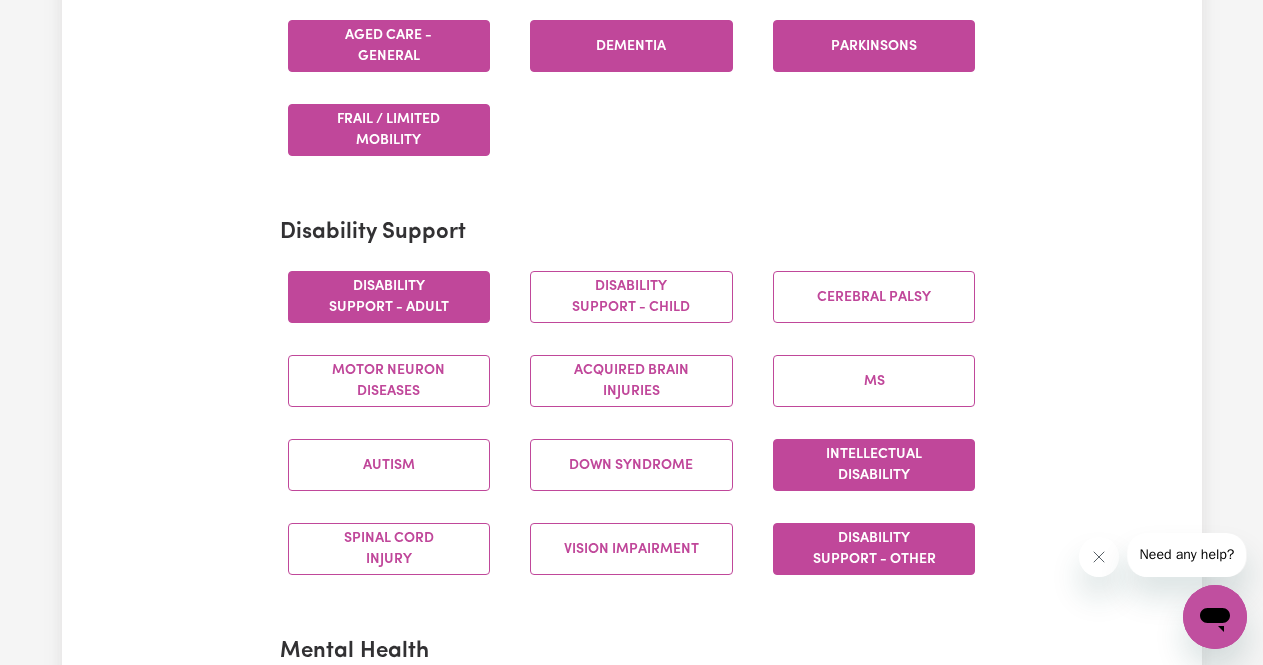 scroll, scrollTop: 734, scrollLeft: 0, axis: vertical 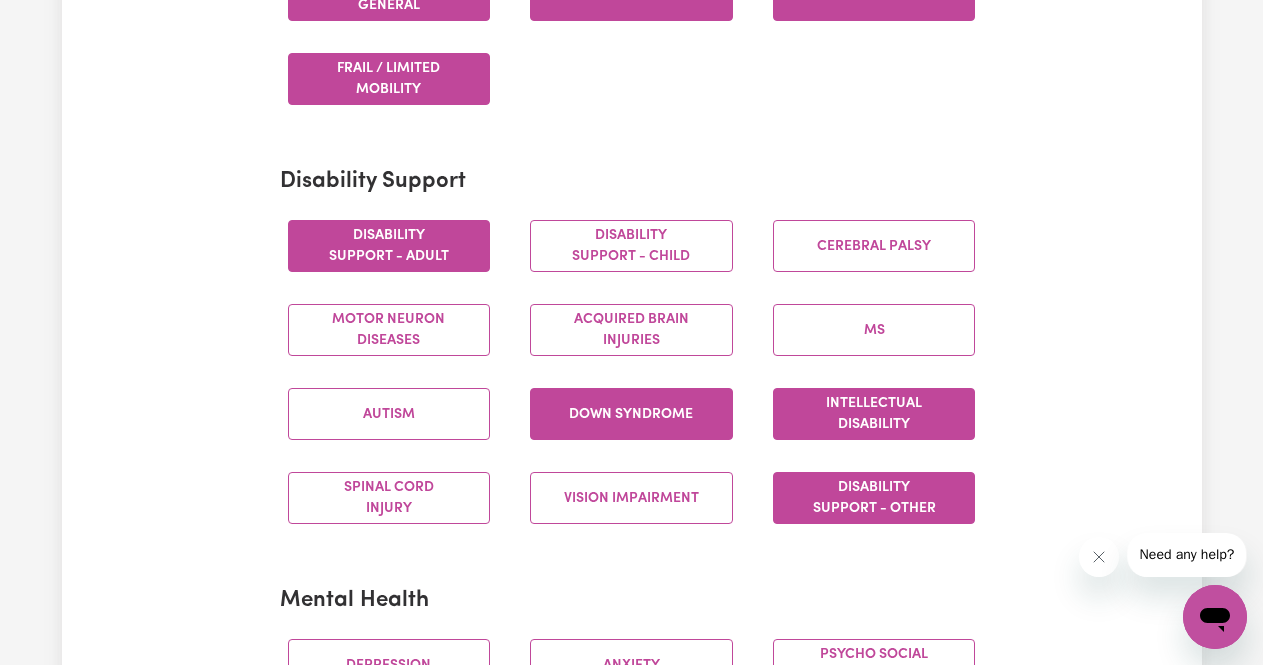click on "Down syndrome" at bounding box center (631, 414) 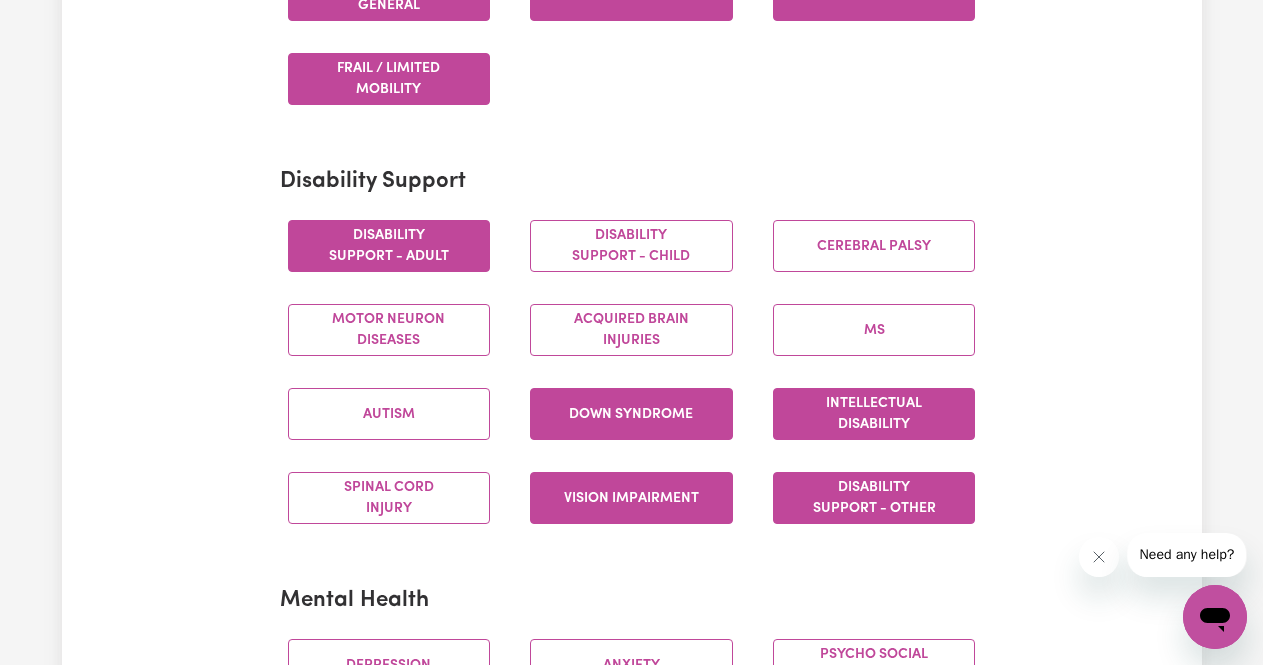 click on "Vision impairment" at bounding box center (631, 498) 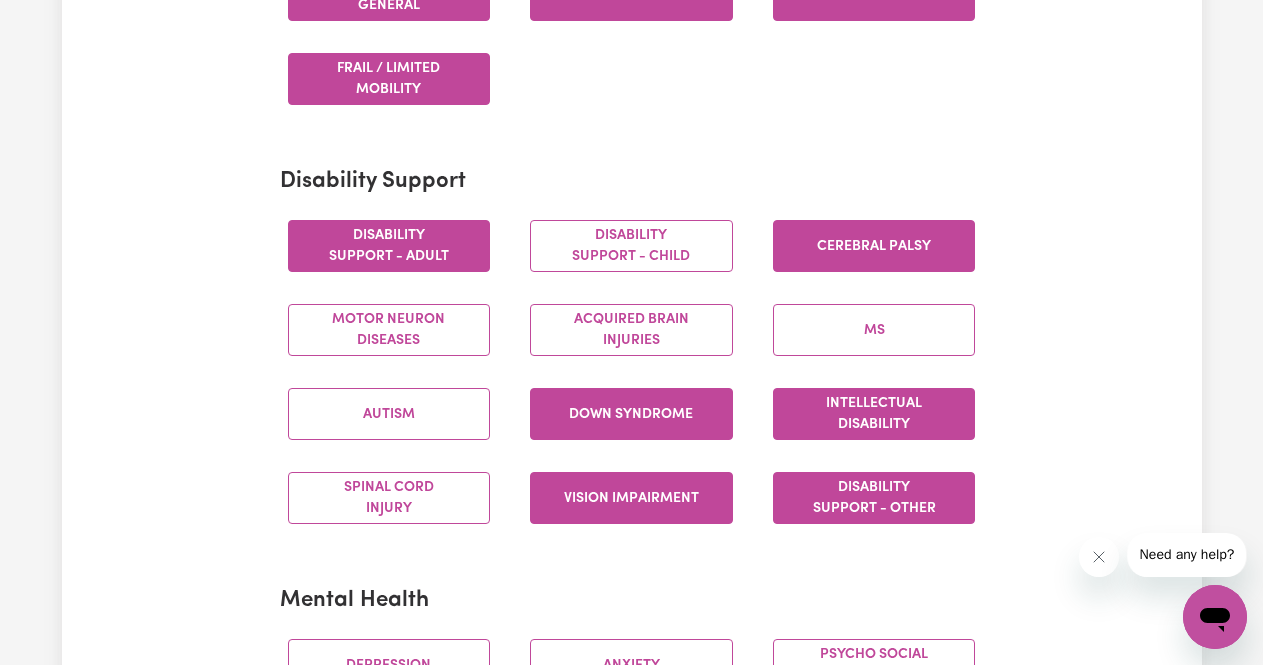 click on "Cerebral Palsy" at bounding box center (874, 246) 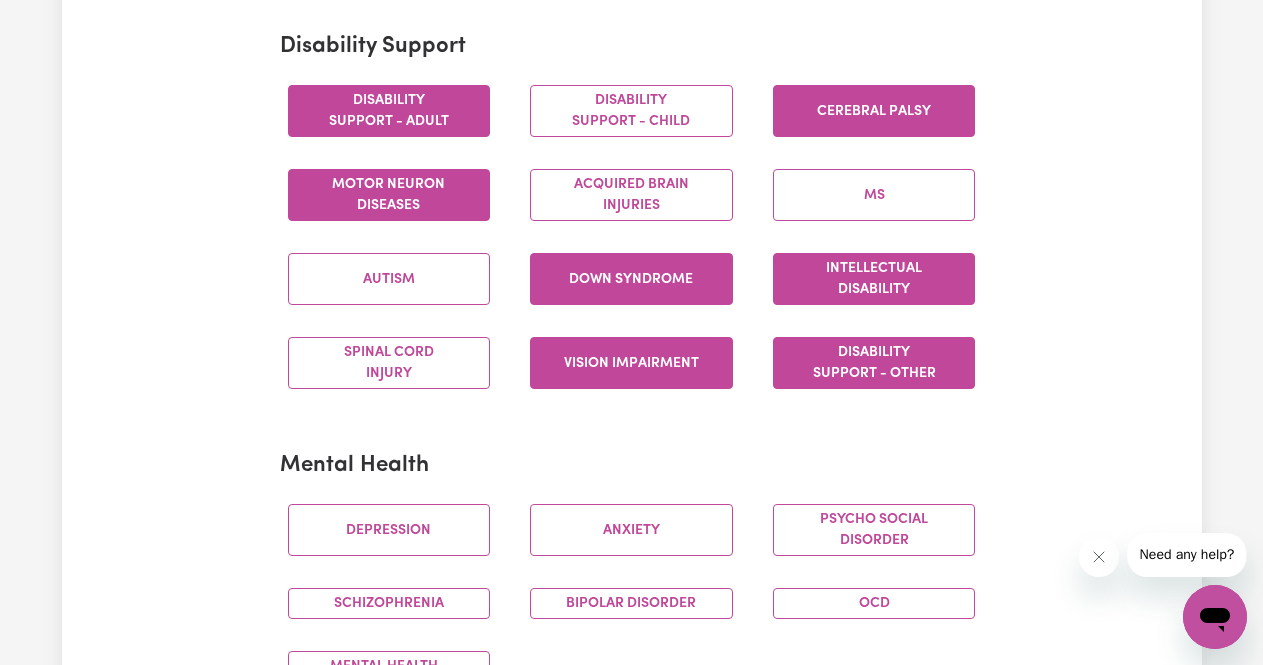 scroll, scrollTop: 870, scrollLeft: 0, axis: vertical 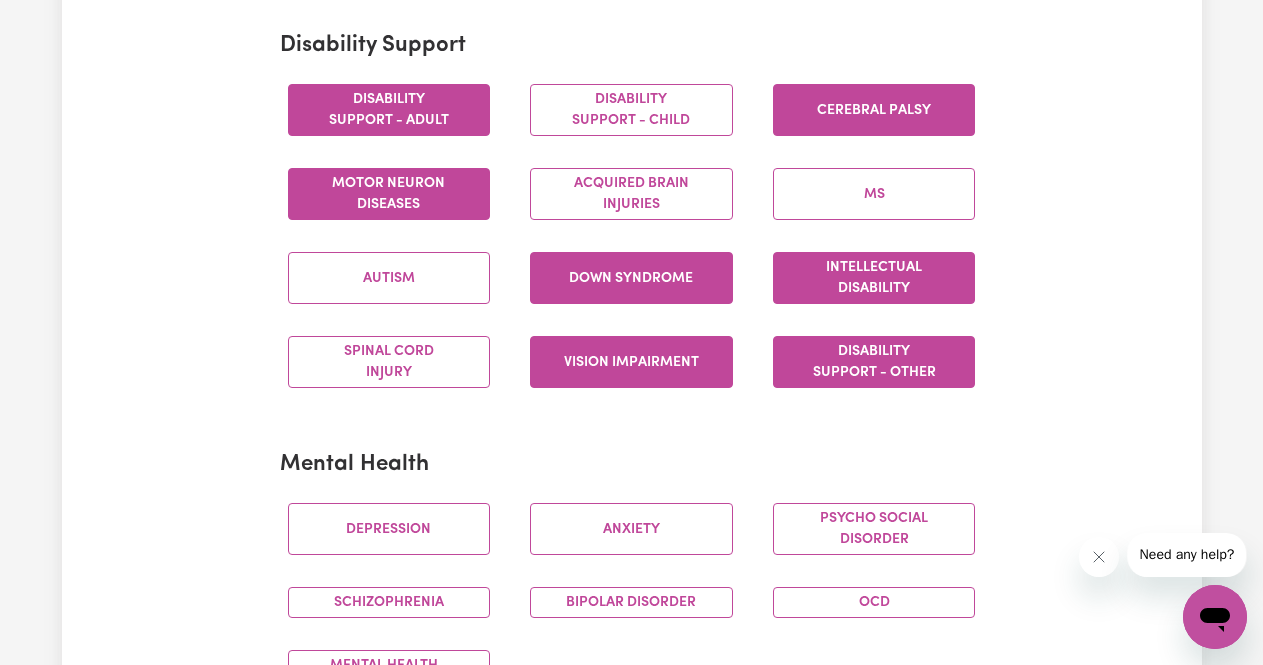 click on "Motor Neuron Diseases" at bounding box center [389, 194] 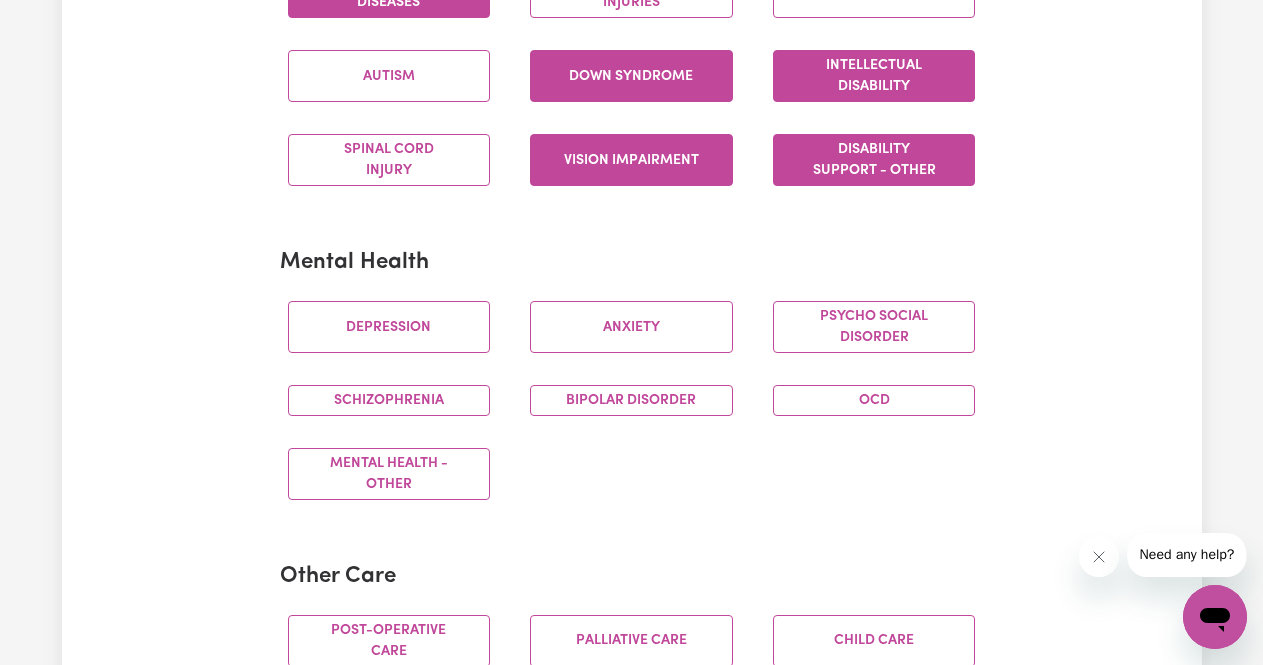 scroll, scrollTop: 1074, scrollLeft: 0, axis: vertical 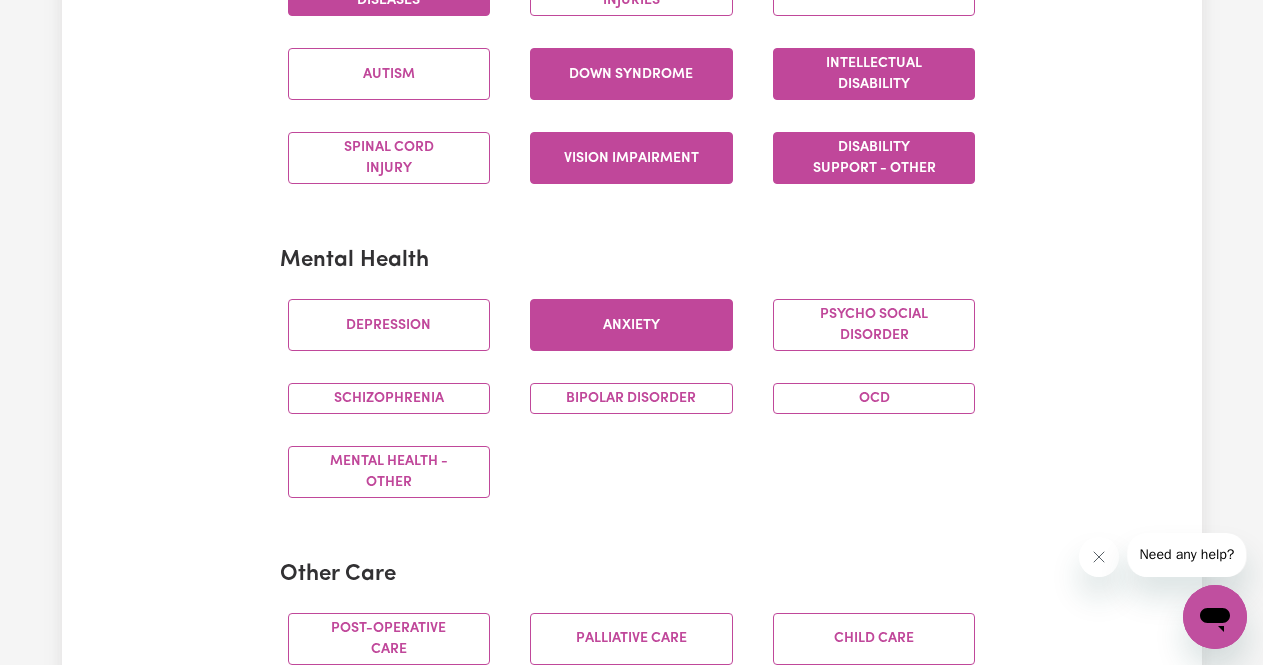 click on "Anxiety" at bounding box center (631, 325) 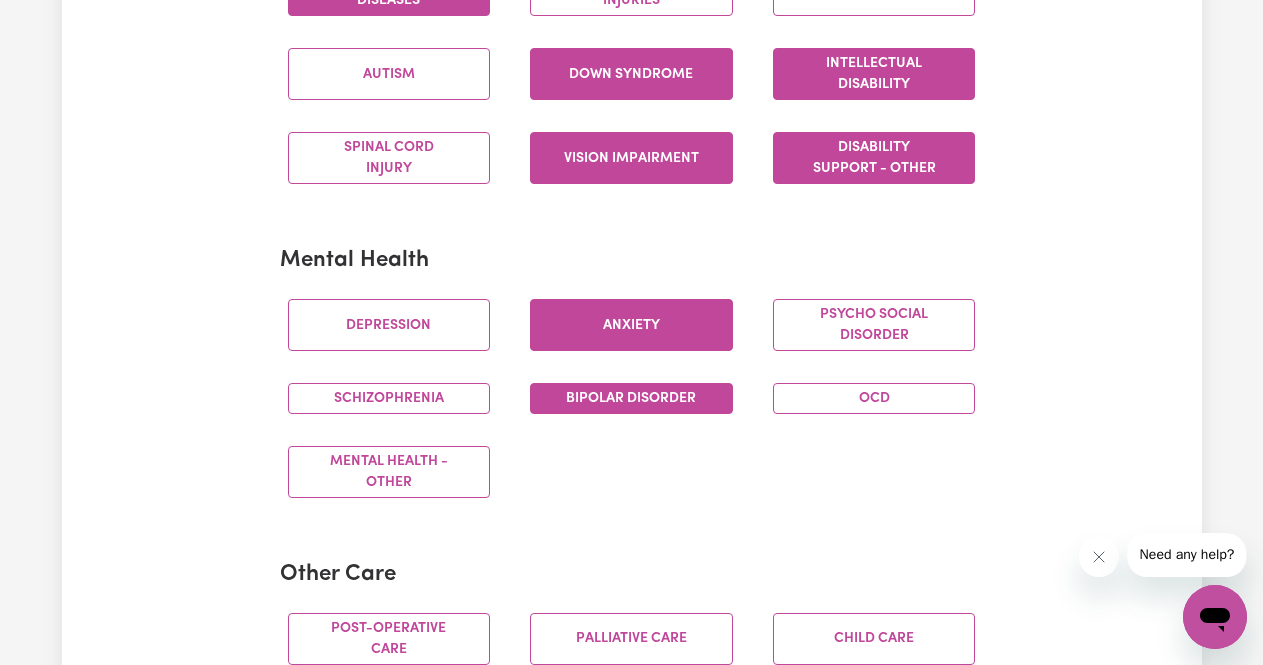 click on "Bipolar Disorder" at bounding box center [631, 398] 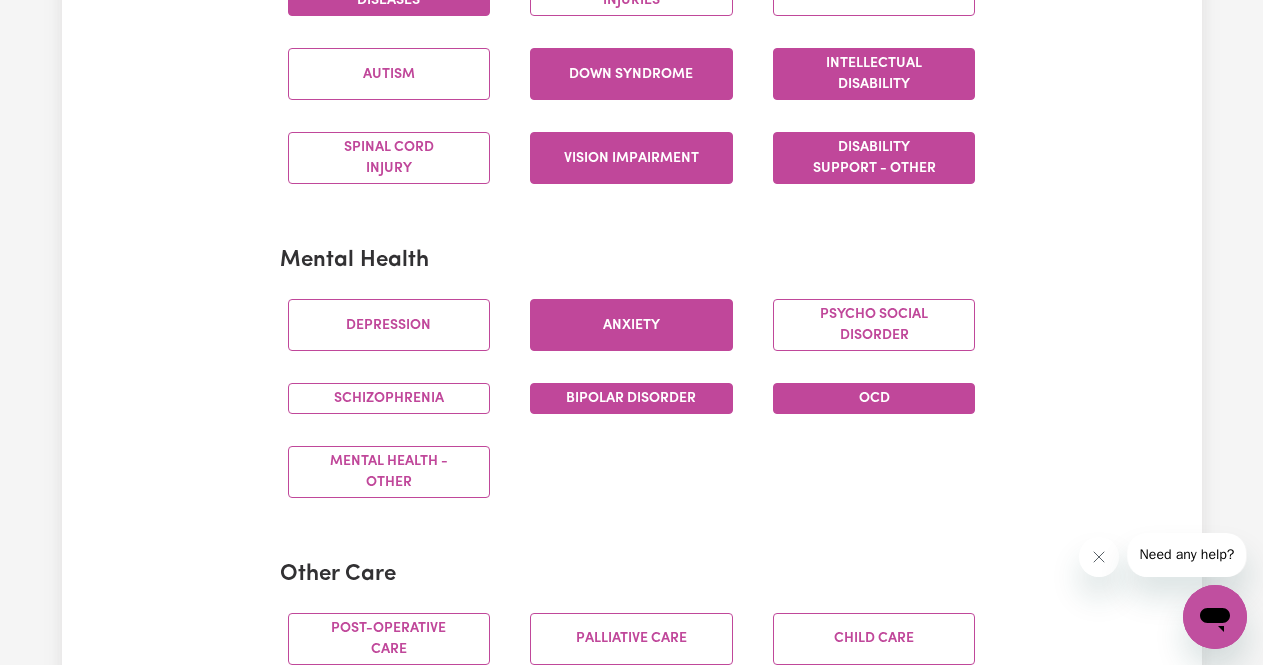 click on "OCD" at bounding box center (874, 398) 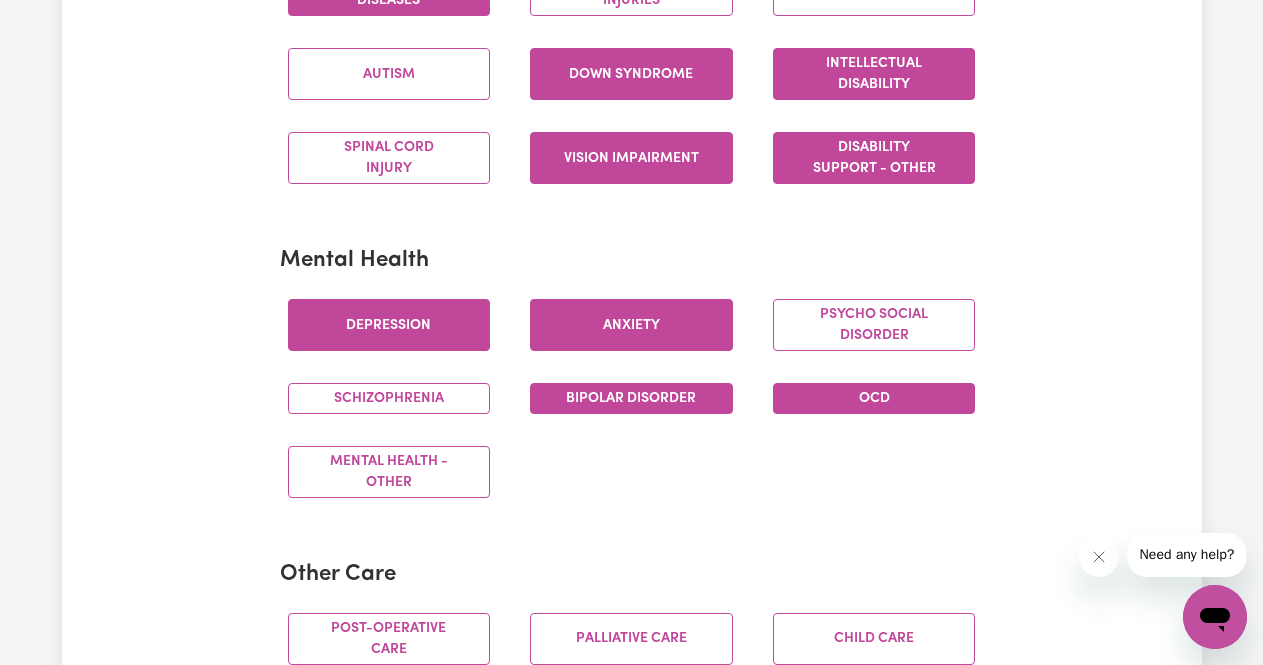 click on "Depression" at bounding box center (389, 325) 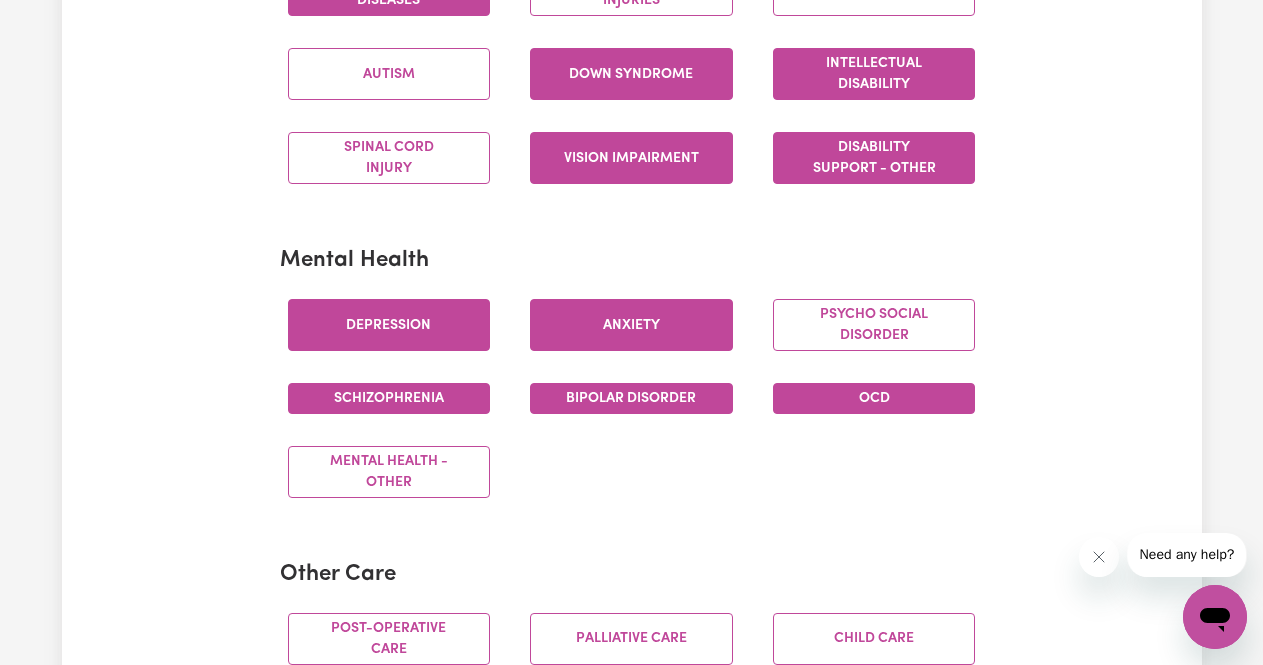 click on "Schizophrenia" at bounding box center [389, 398] 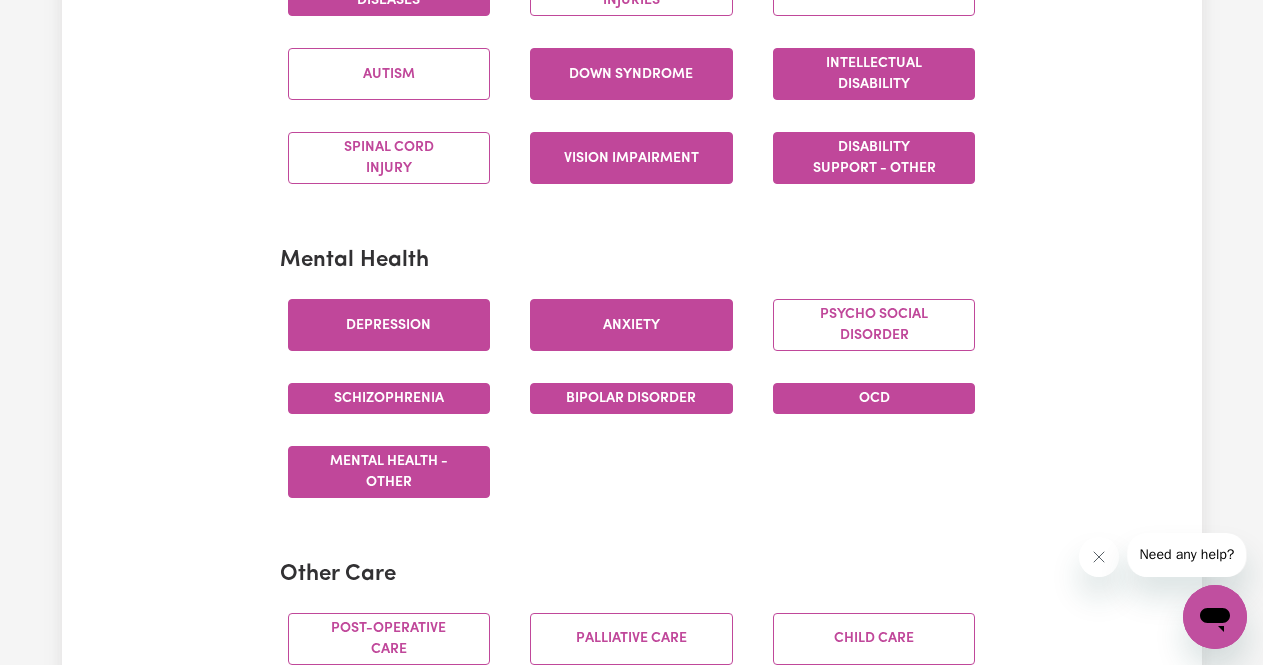 click on "Mental Health - Other" at bounding box center (389, 472) 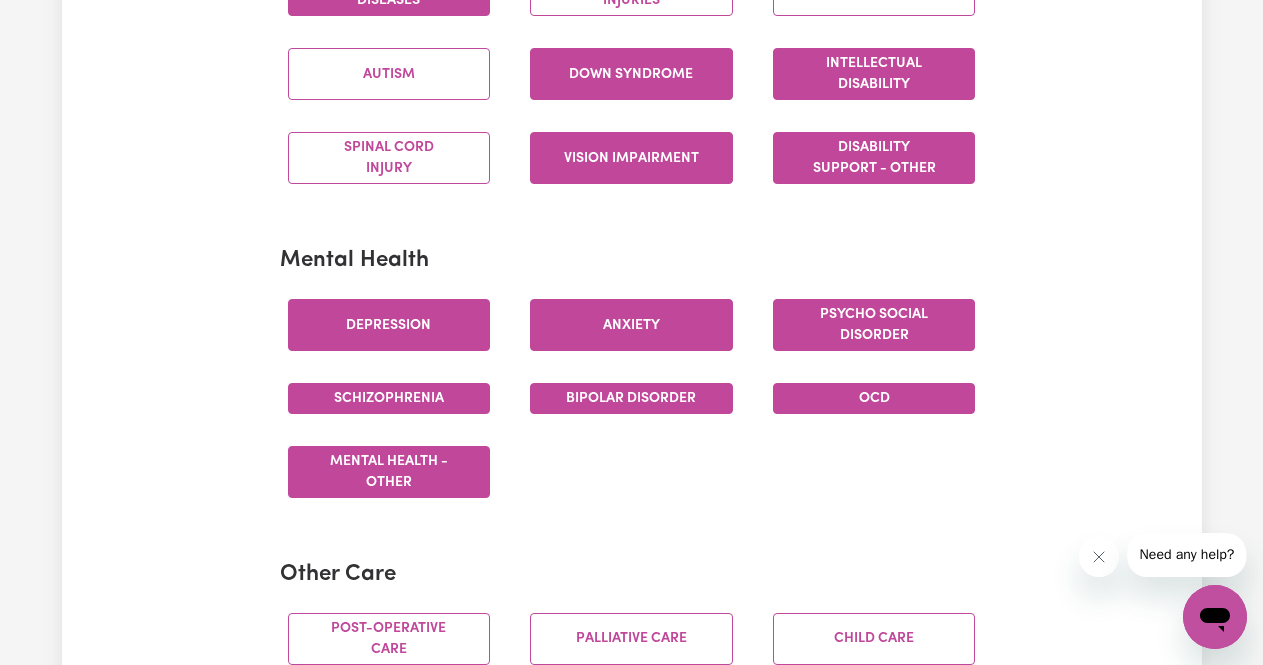 click on "Psycho social disorder" at bounding box center [874, 325] 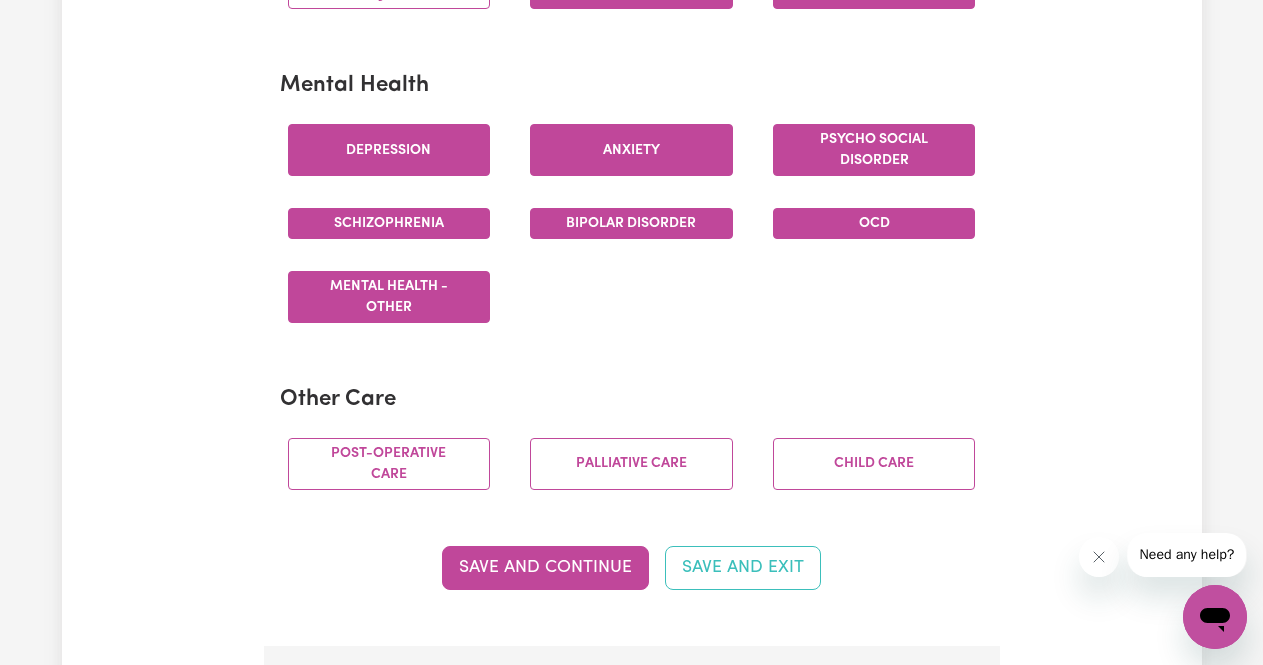 scroll, scrollTop: 1250, scrollLeft: 0, axis: vertical 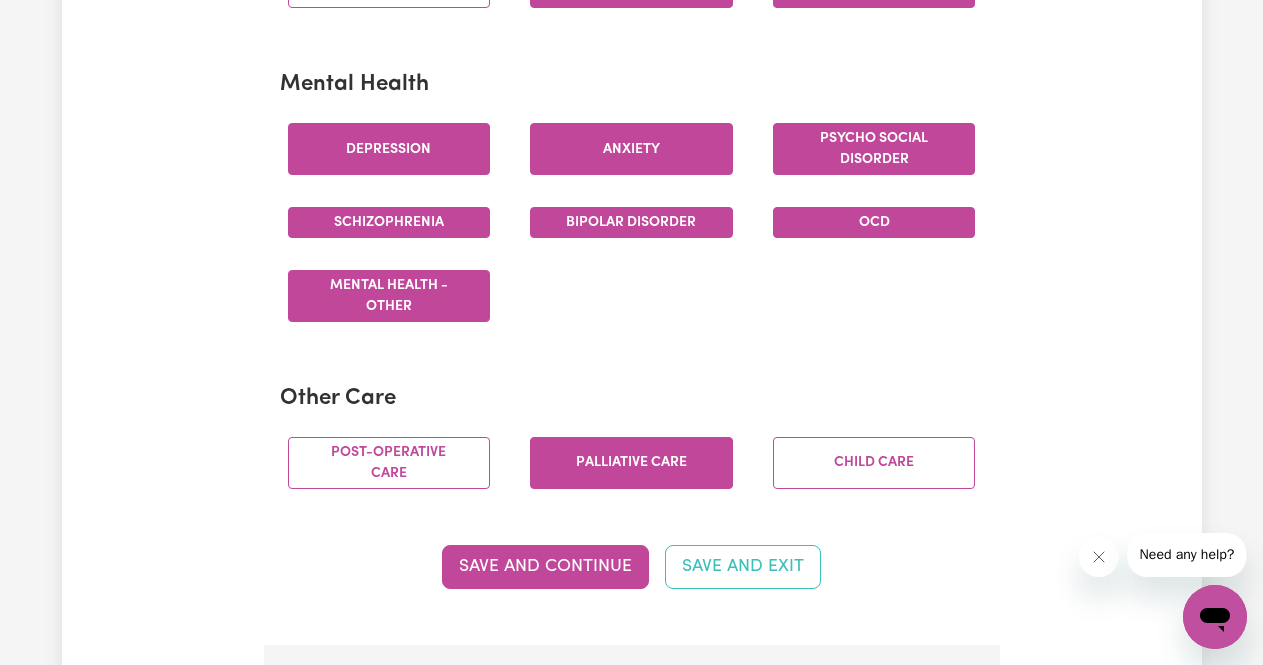 click on "Palliative care" at bounding box center [631, 463] 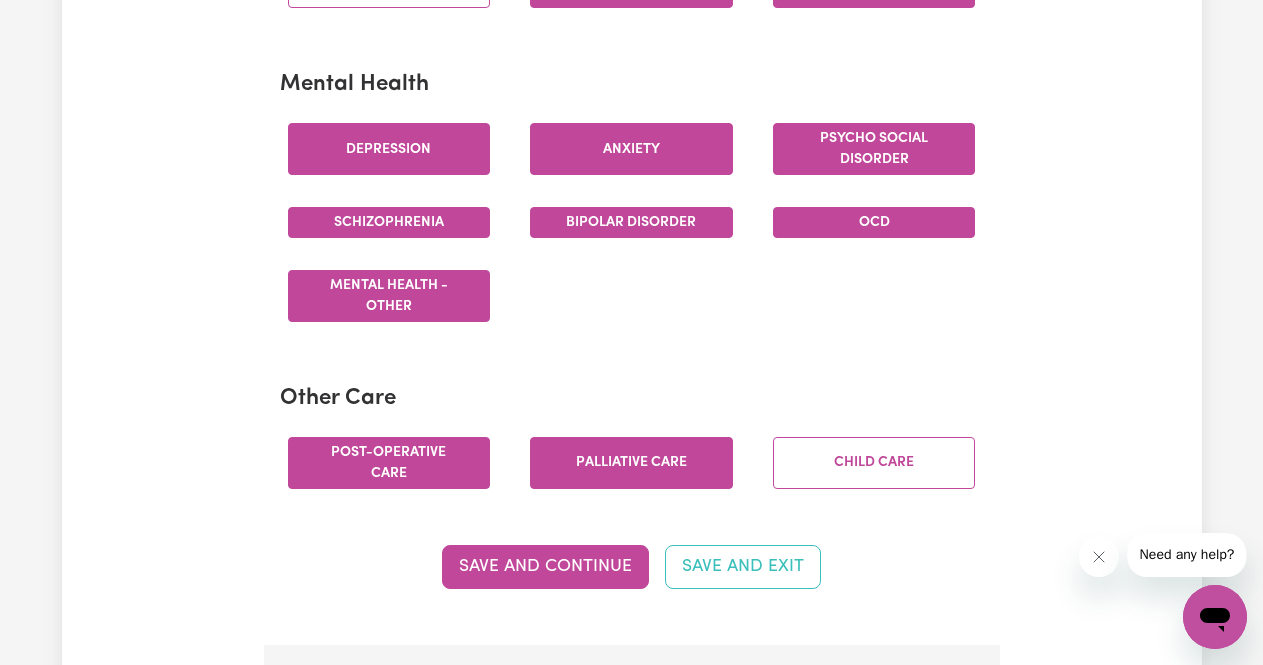 click on "Post-operative care" at bounding box center [389, 463] 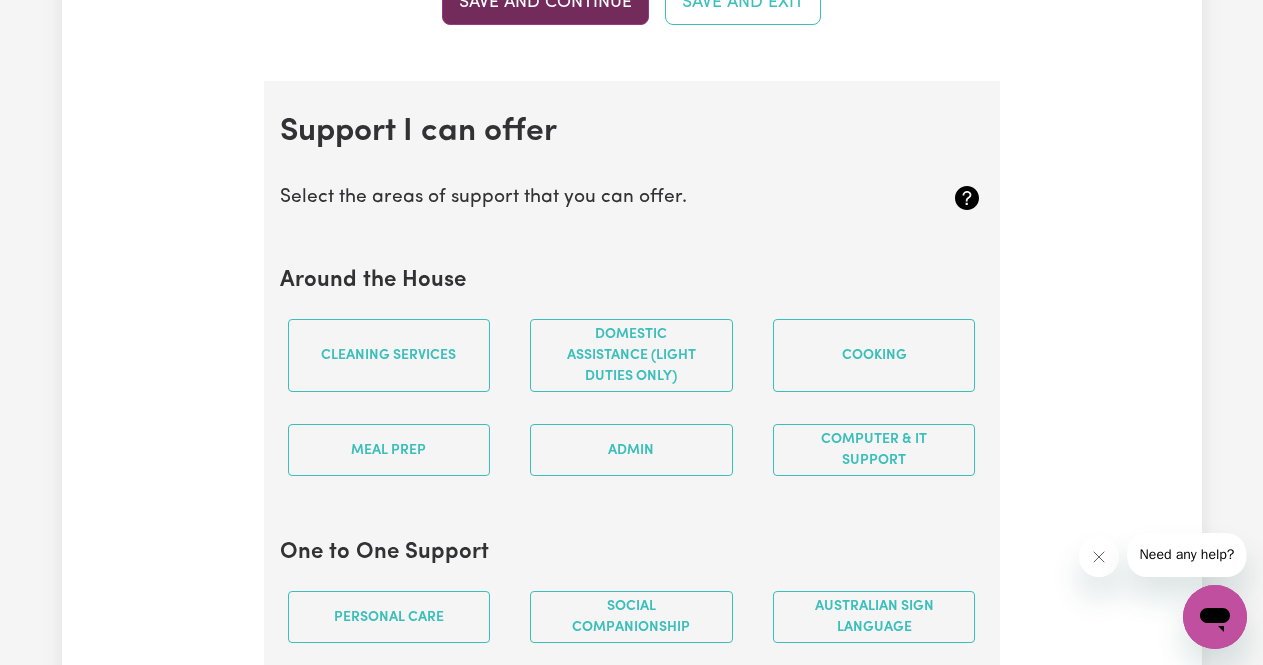 scroll, scrollTop: 1831, scrollLeft: 0, axis: vertical 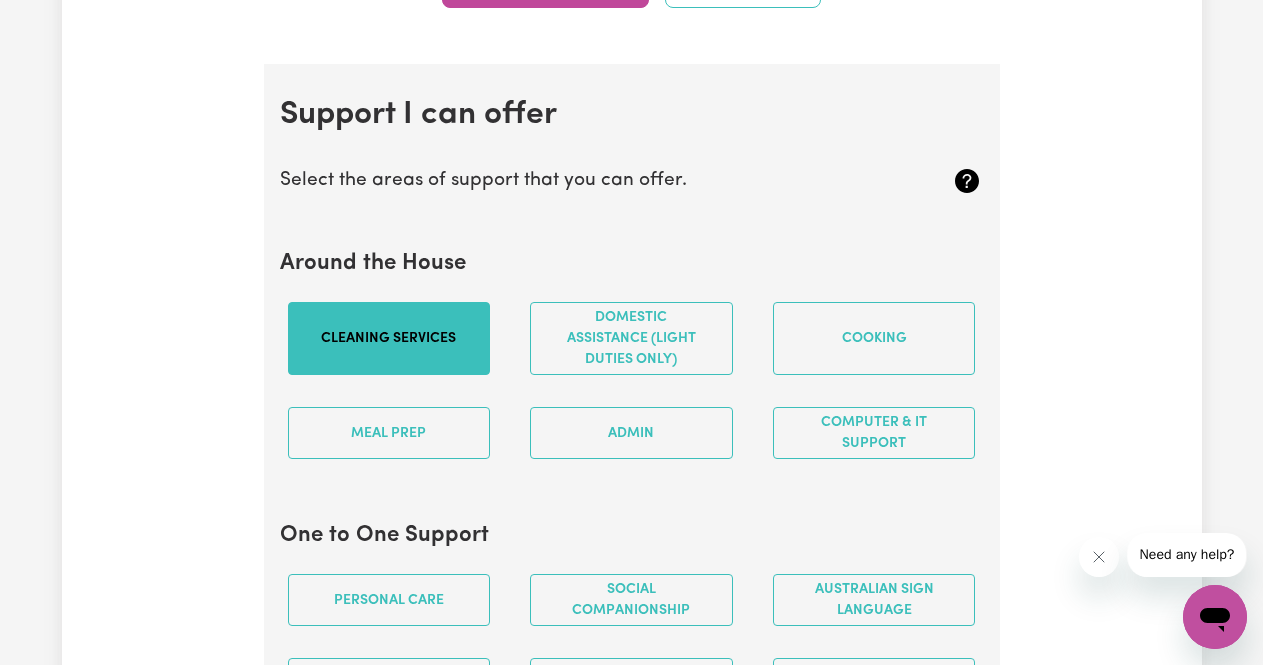 click on "Cleaning services" at bounding box center (389, 338) 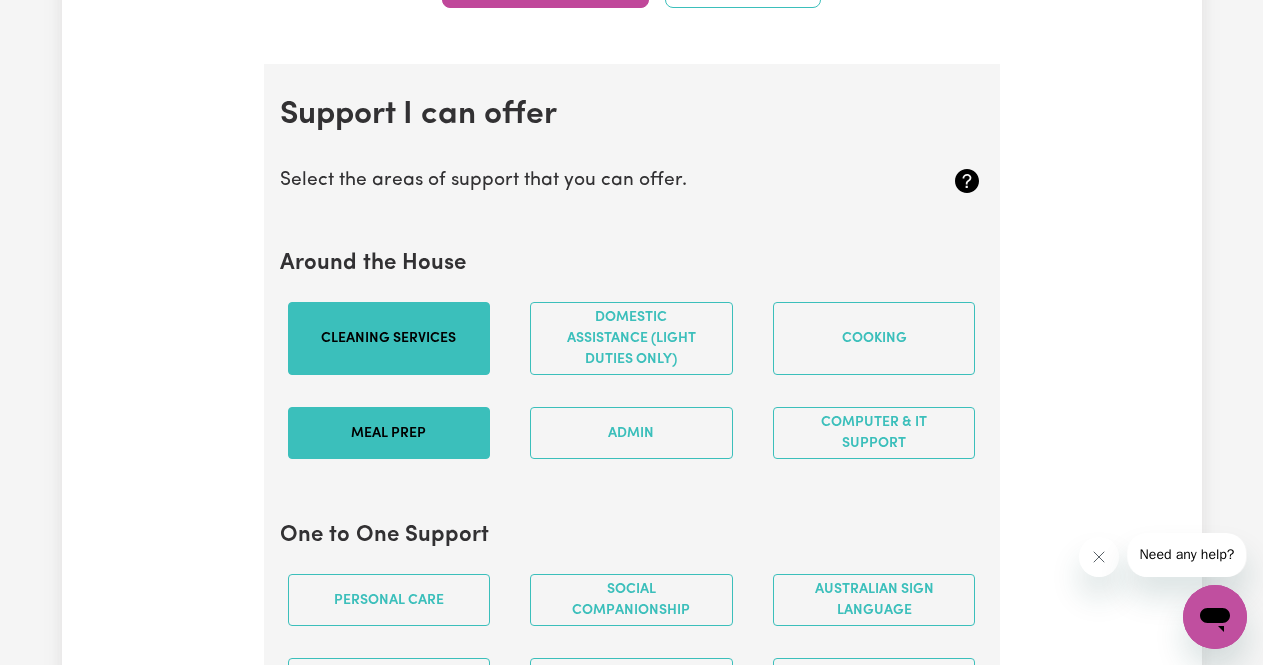click on "Meal prep" at bounding box center (389, 433) 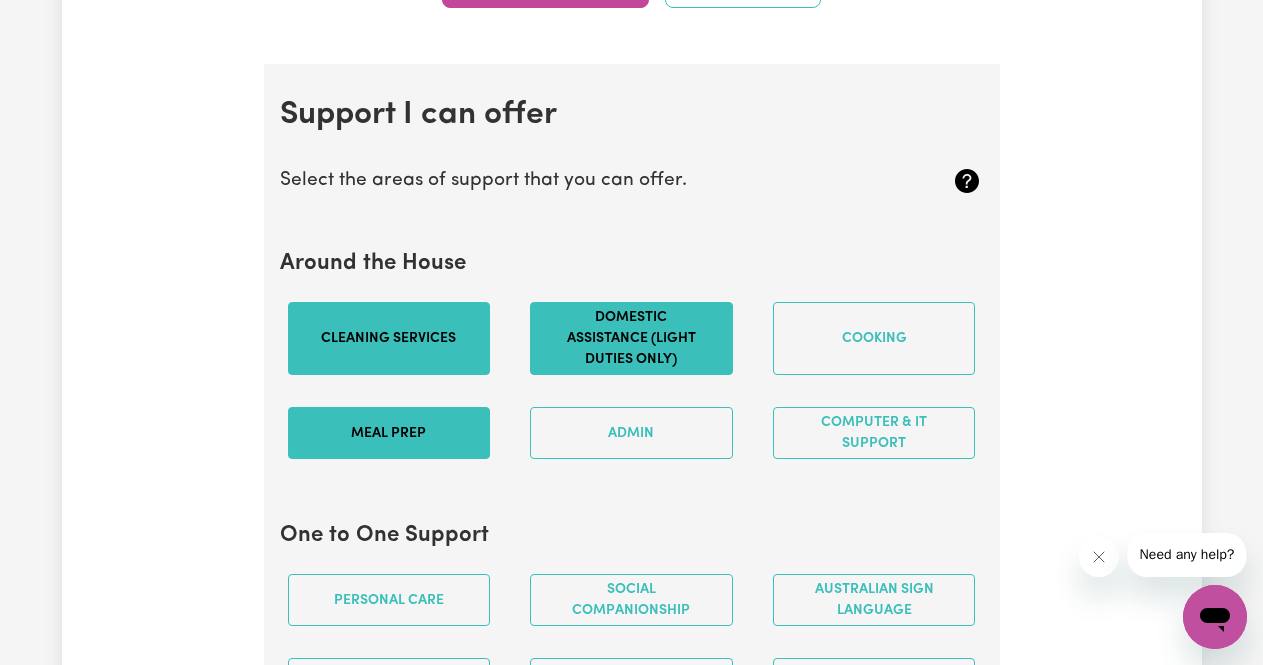 click on "Domestic assistance (light duties only)" at bounding box center [631, 338] 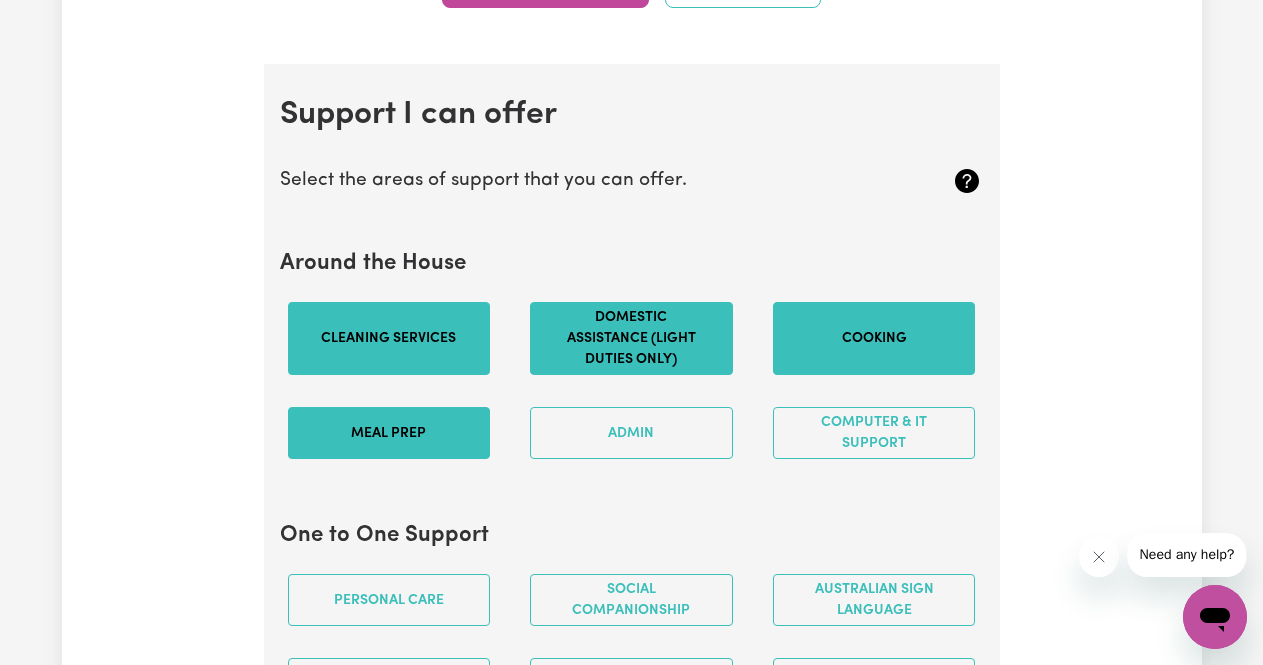 click on "Cooking" at bounding box center [874, 338] 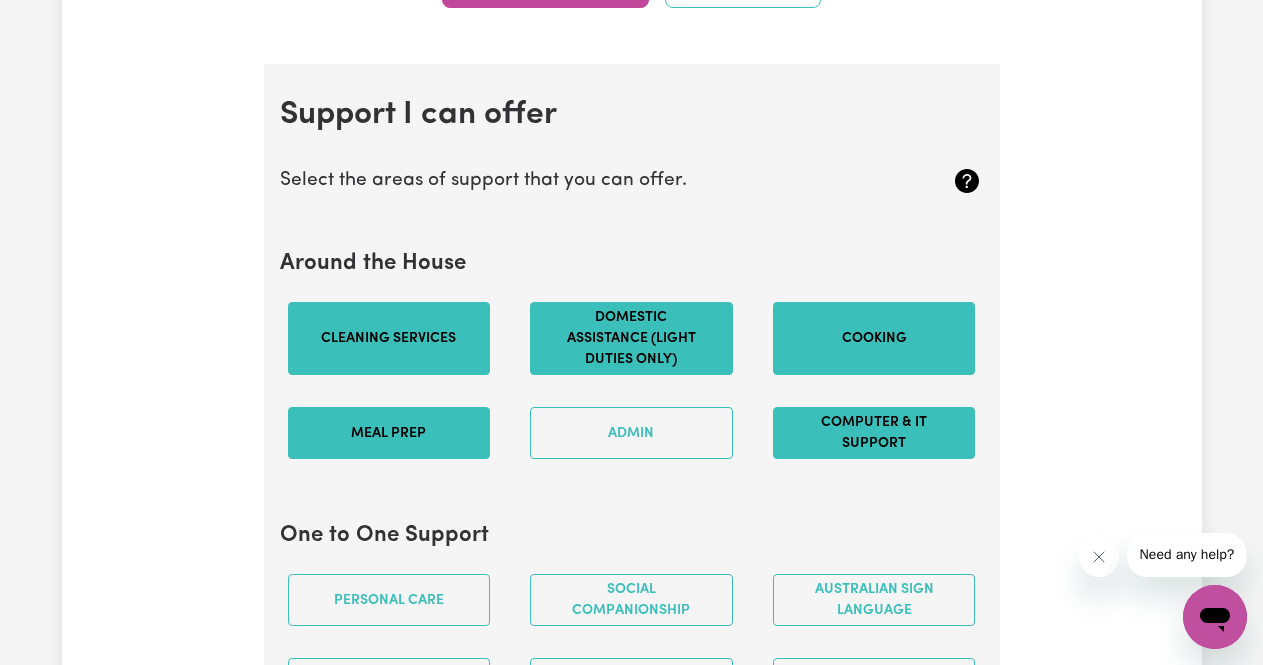 click on "Computer & IT Support" at bounding box center (874, 433) 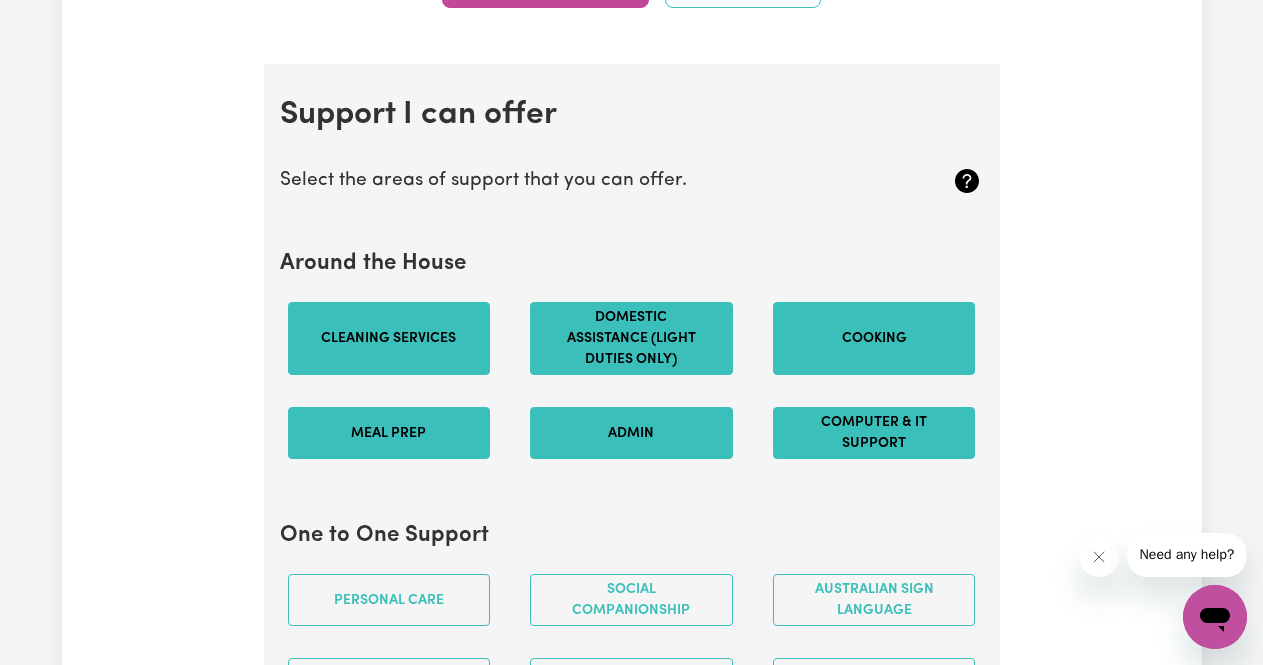 click on "Admin" at bounding box center [631, 433] 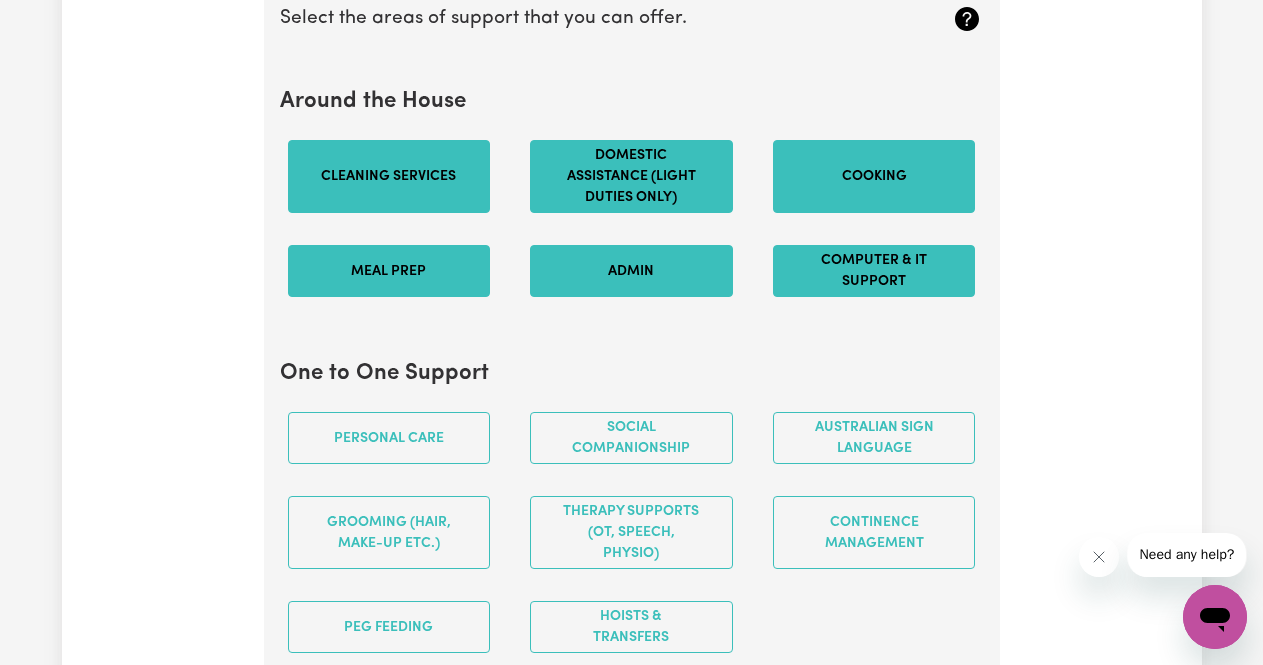 scroll, scrollTop: 1995, scrollLeft: 0, axis: vertical 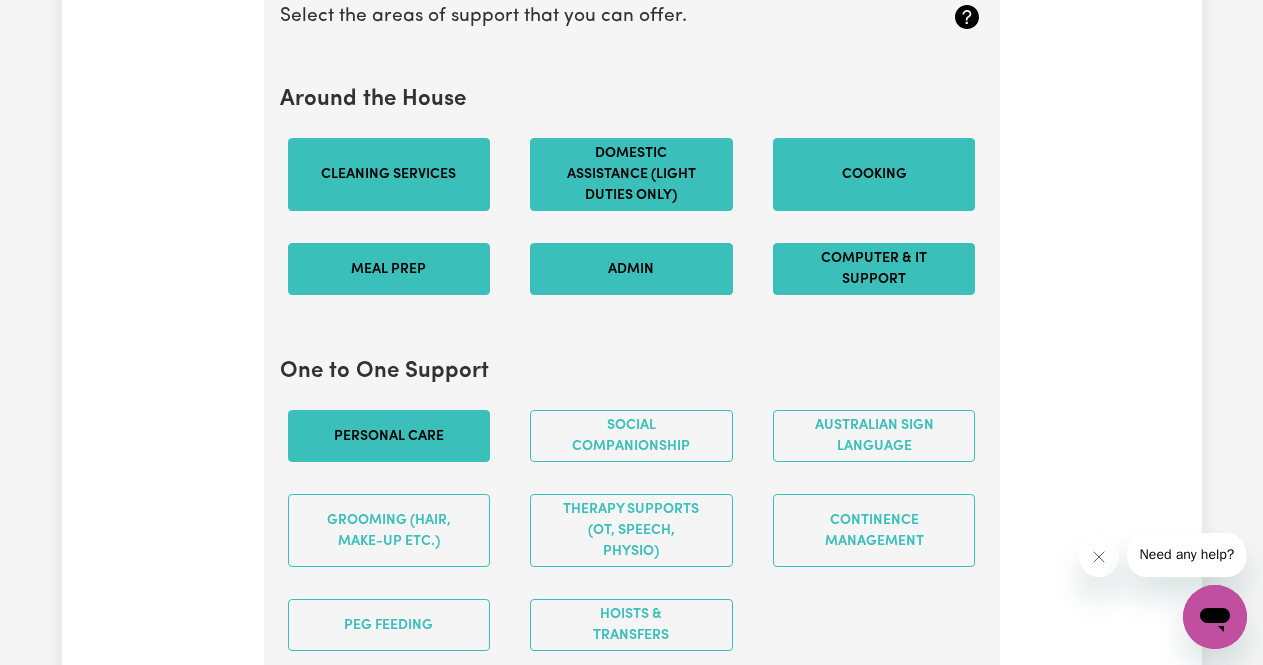 click on "Personal care" at bounding box center [389, 436] 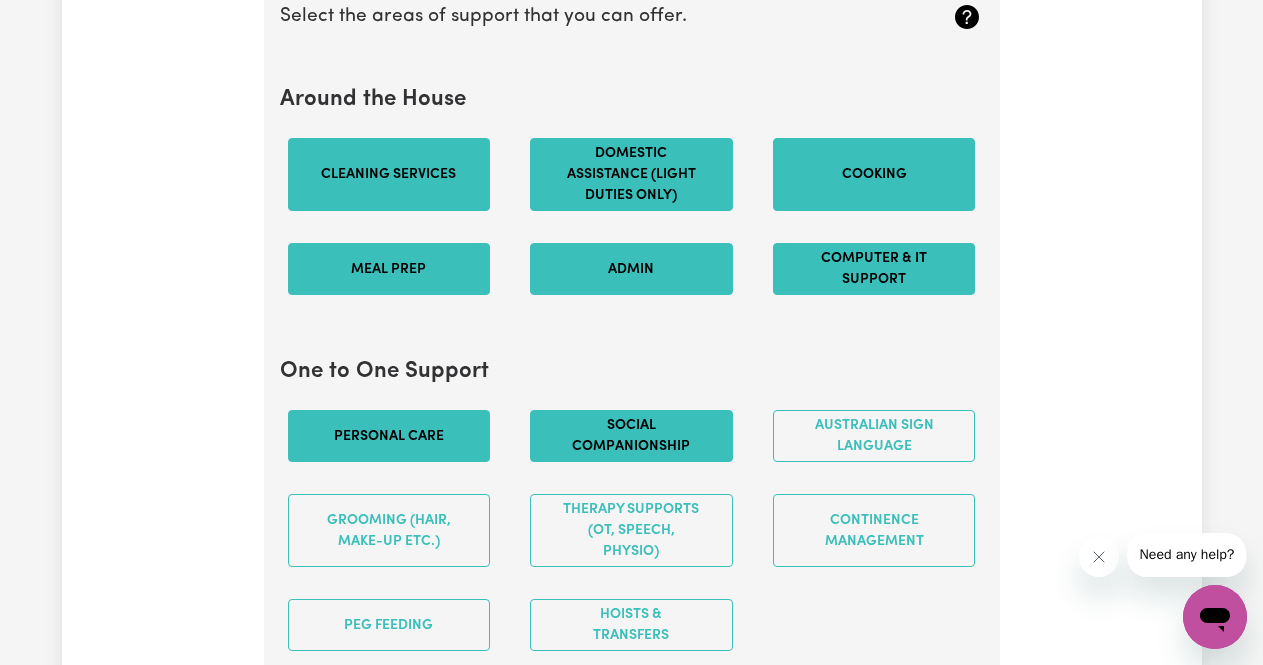 click on "Social companionship" at bounding box center (631, 436) 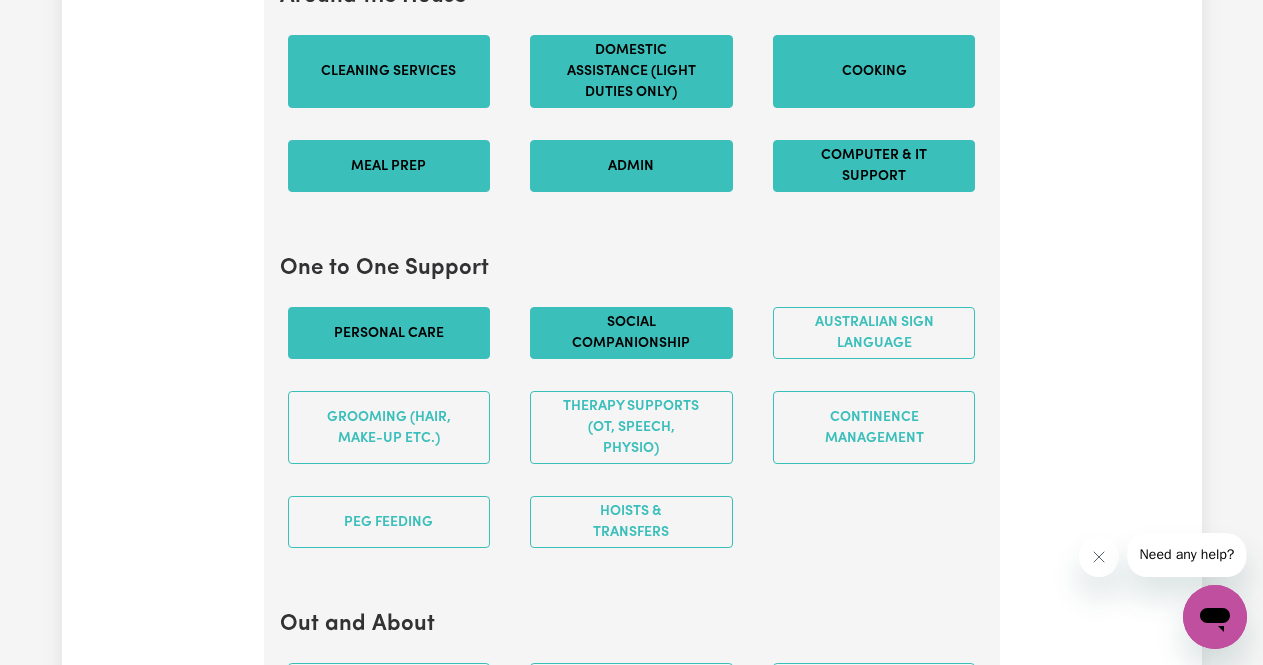 scroll, scrollTop: 2099, scrollLeft: 0, axis: vertical 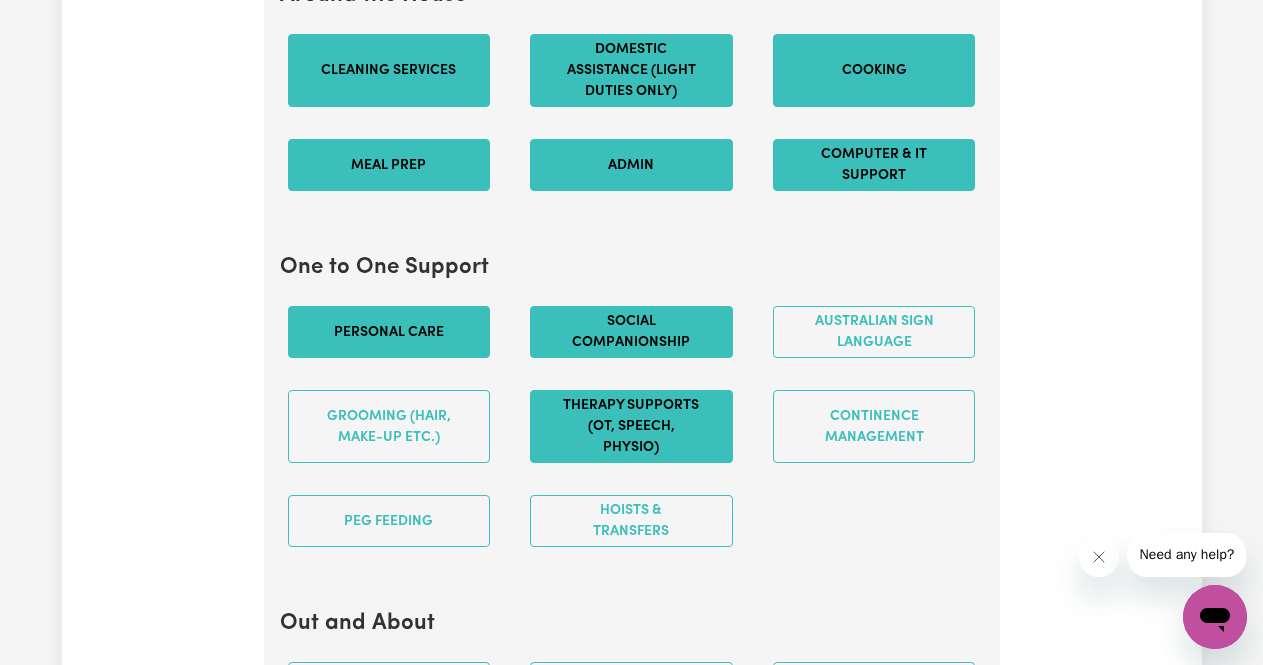 click on "Therapy Supports (OT, speech, physio)" at bounding box center (631, 426) 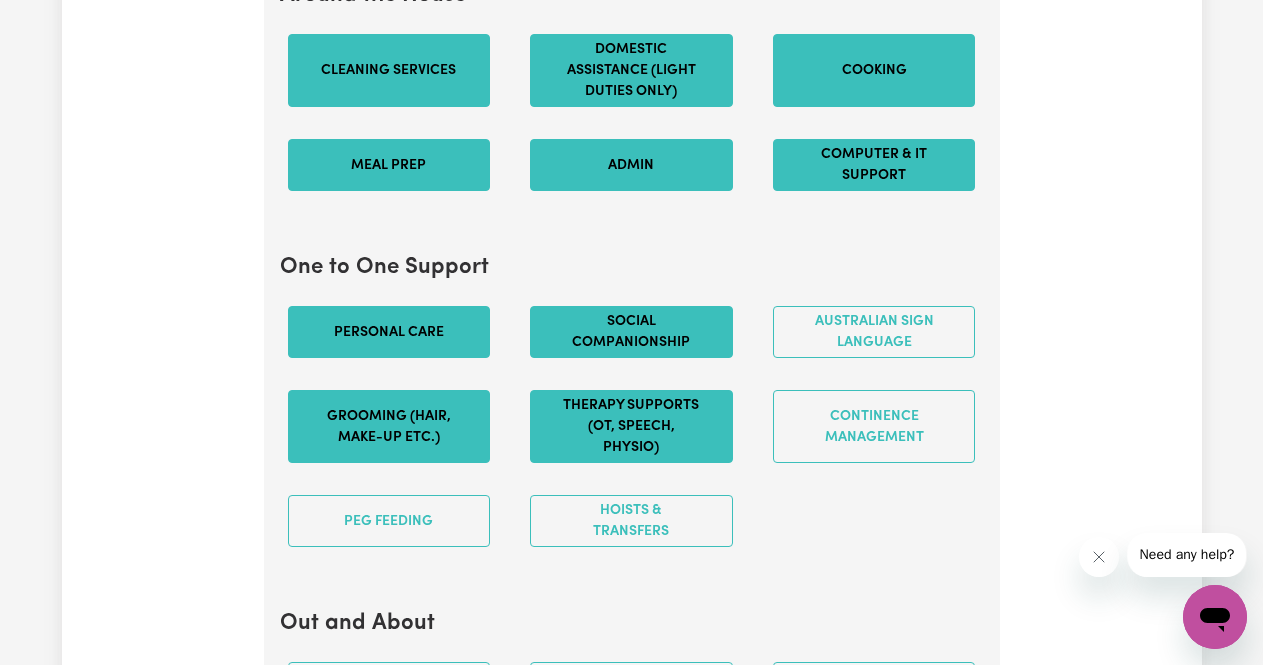 click on "Grooming (hair, make-up etc.)" at bounding box center [389, 426] 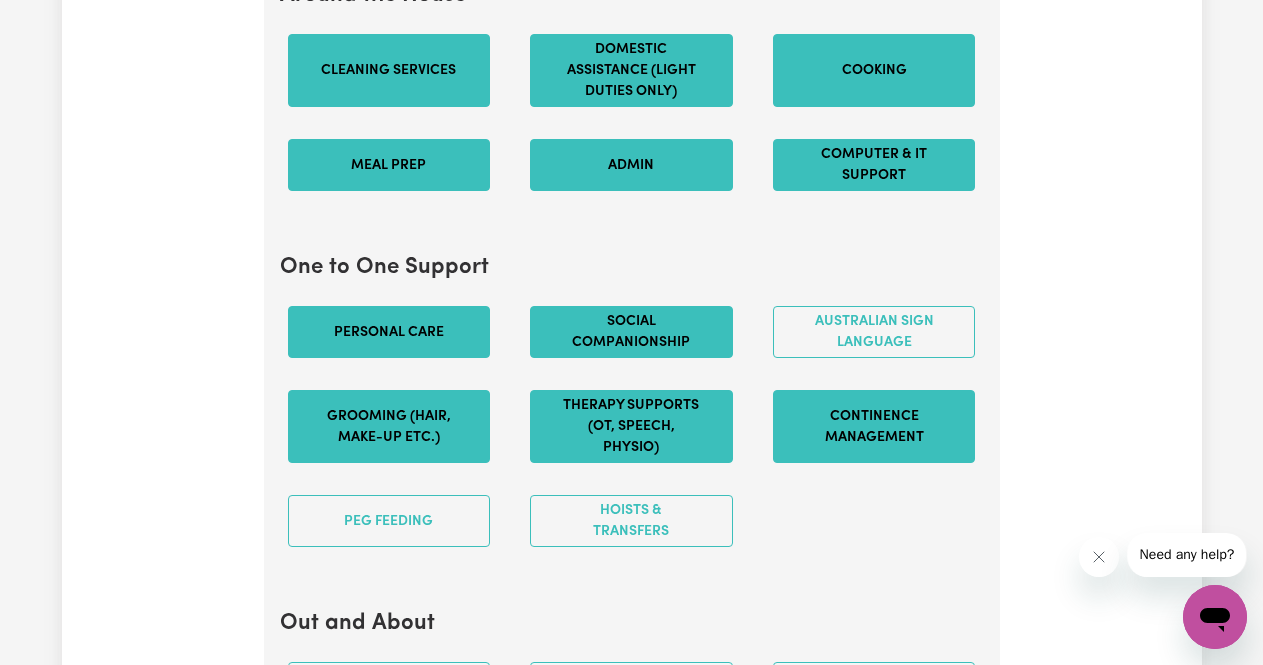 click on "Continence management" at bounding box center [874, 426] 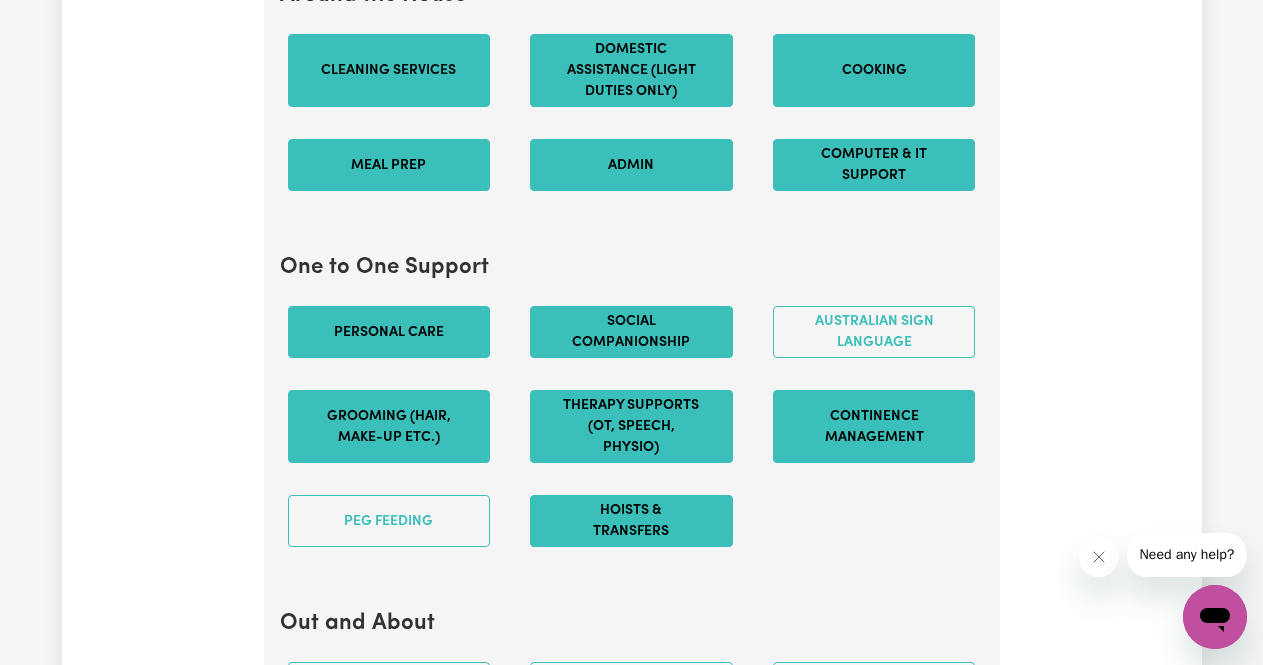 click on "Hoists & transfers" at bounding box center [631, 521] 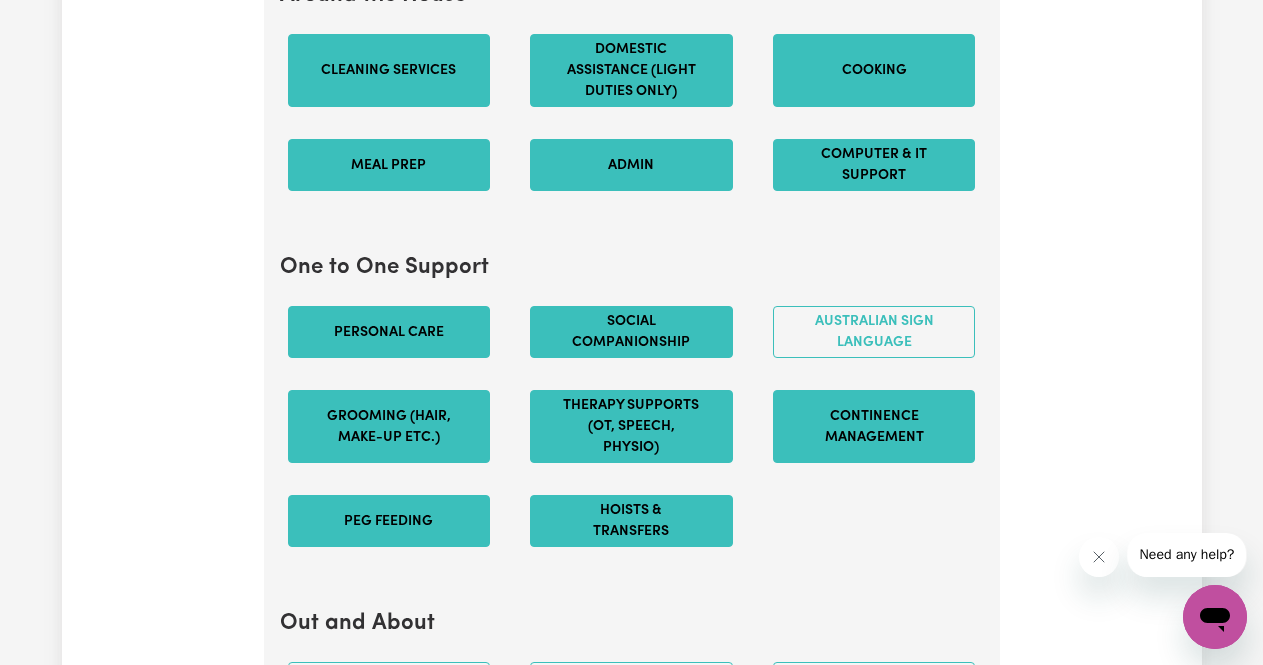 click on "PEG feeding" at bounding box center [389, 521] 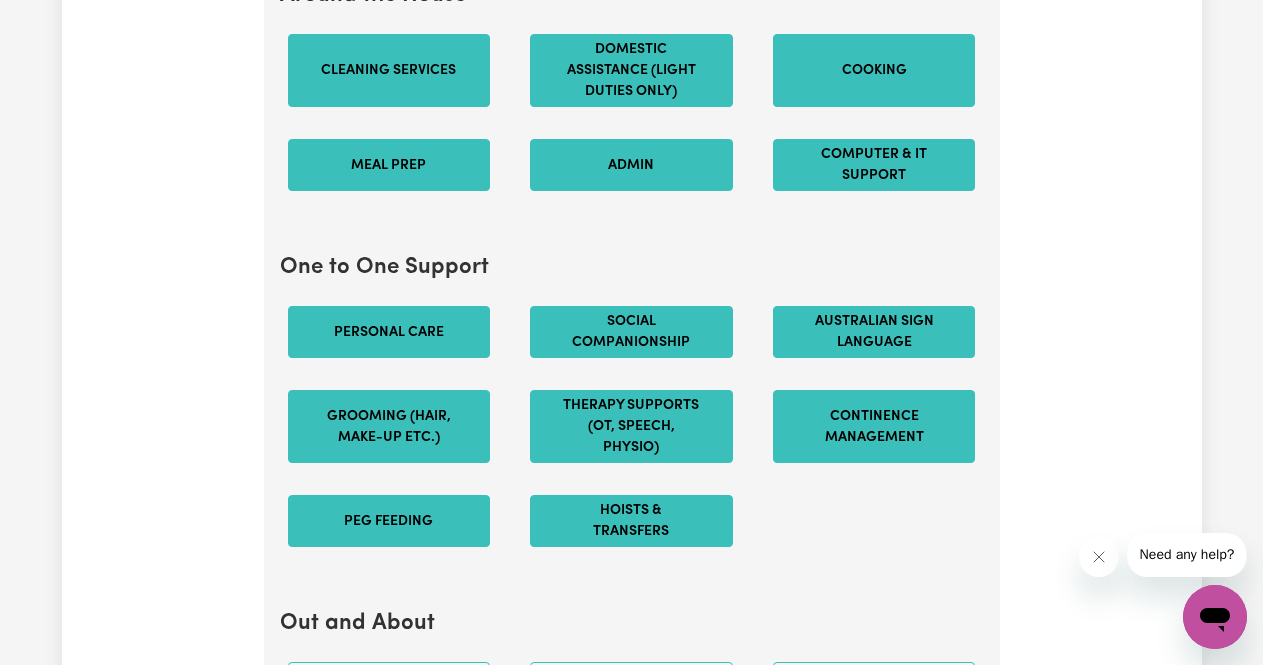 click on "Australian Sign Language" at bounding box center [874, 332] 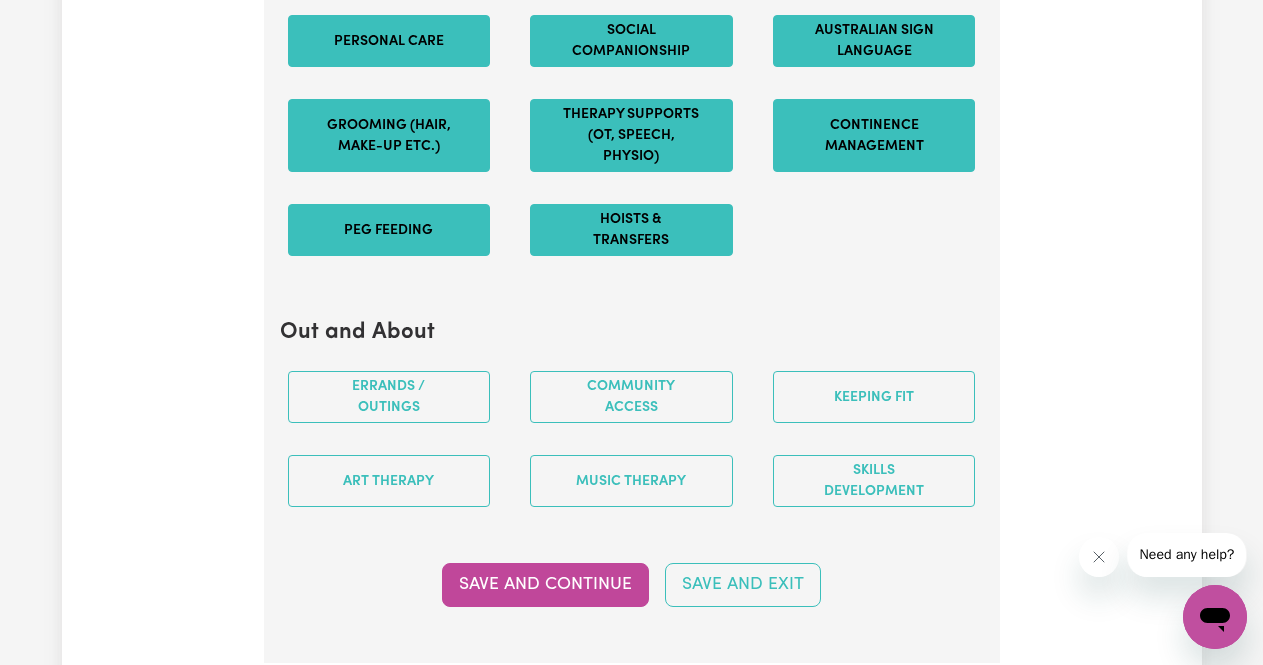scroll, scrollTop: 2391, scrollLeft: 0, axis: vertical 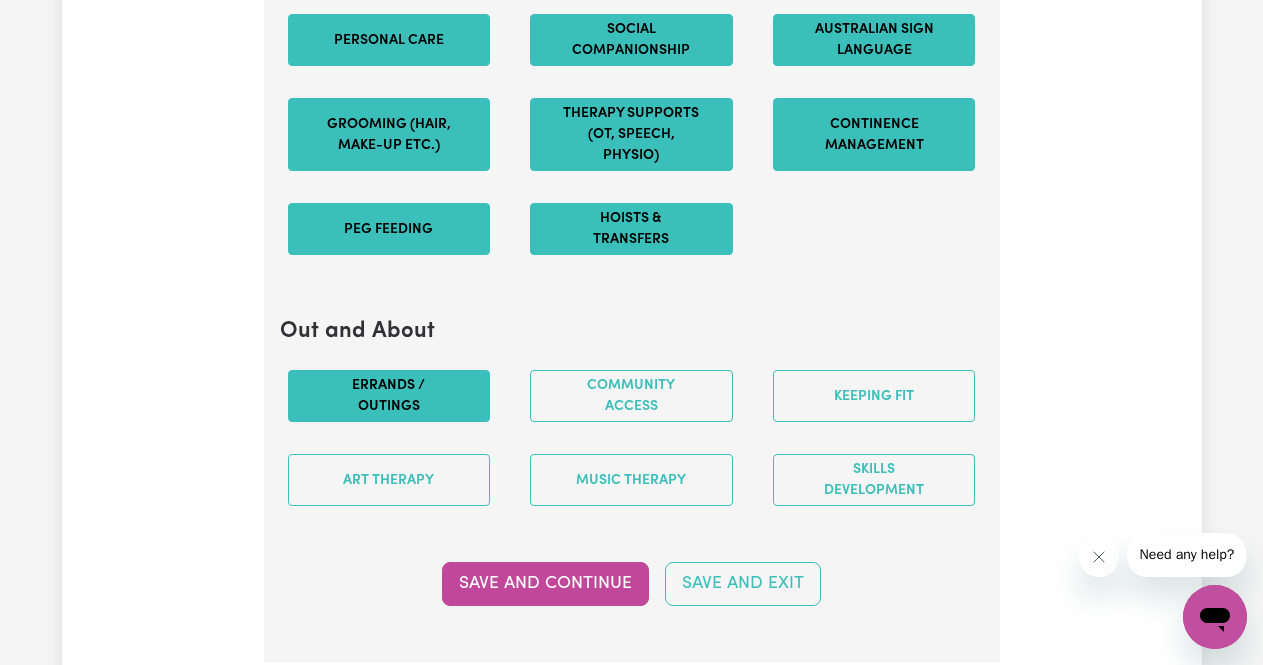 click on "Errands / Outings" at bounding box center (389, 396) 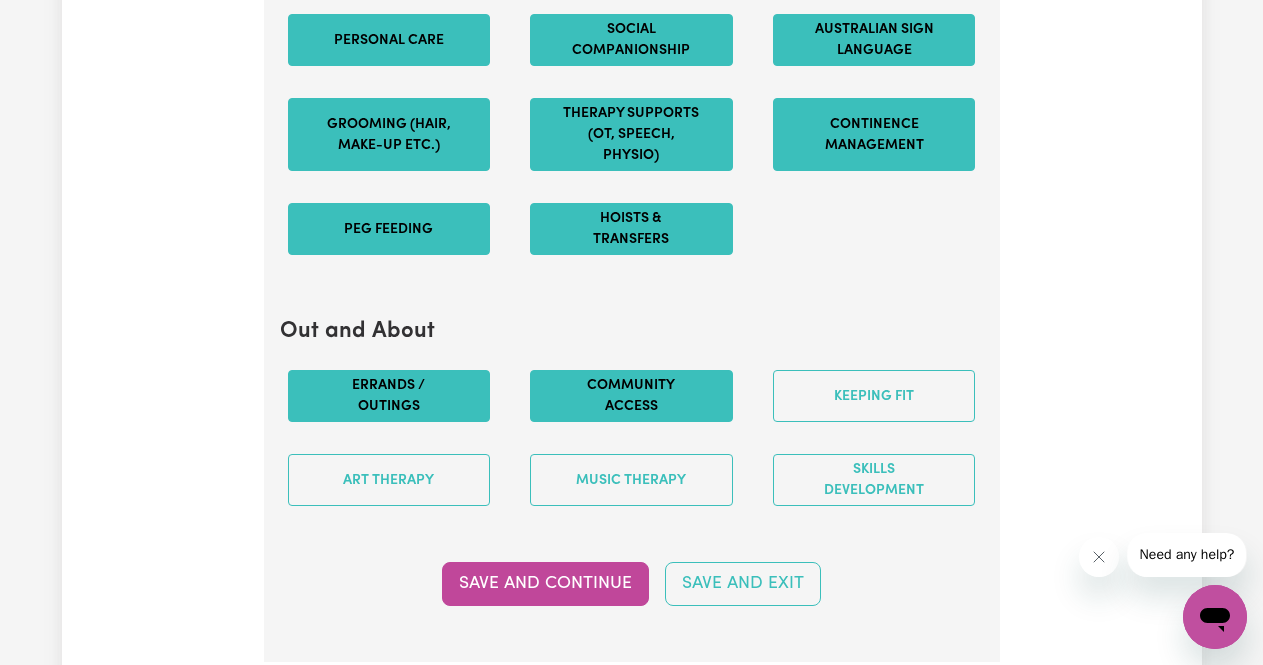 click on "Community access" at bounding box center (631, 396) 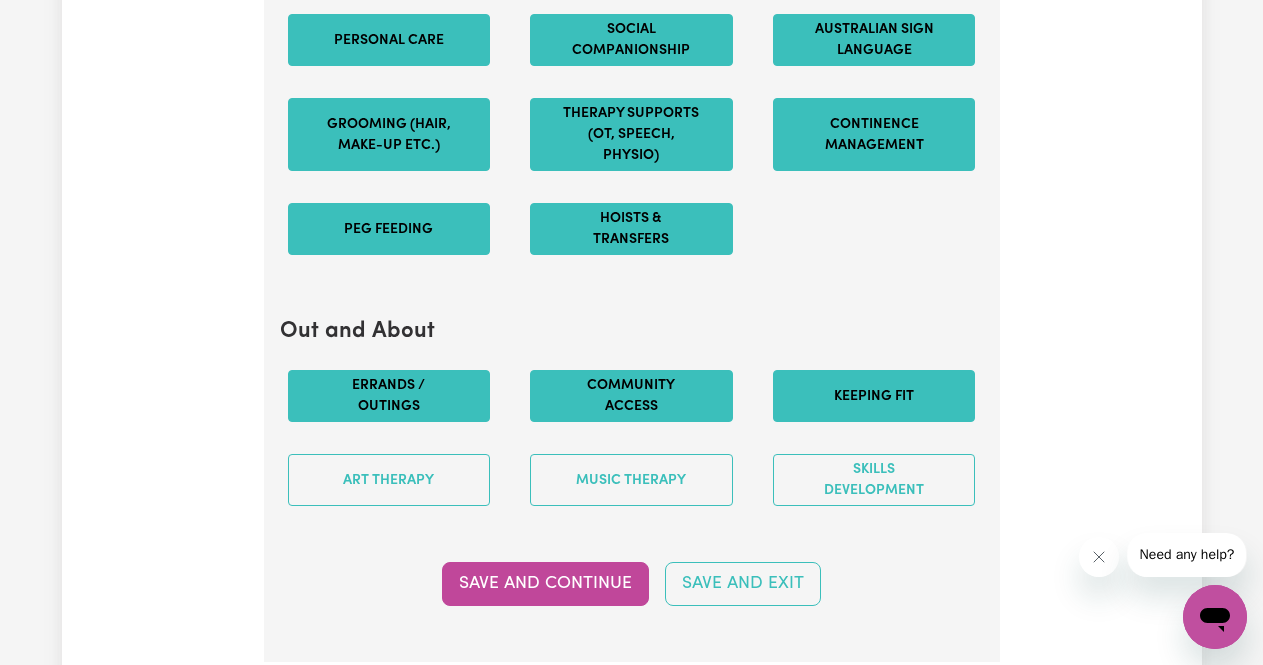 click on "Keeping fit" at bounding box center (874, 396) 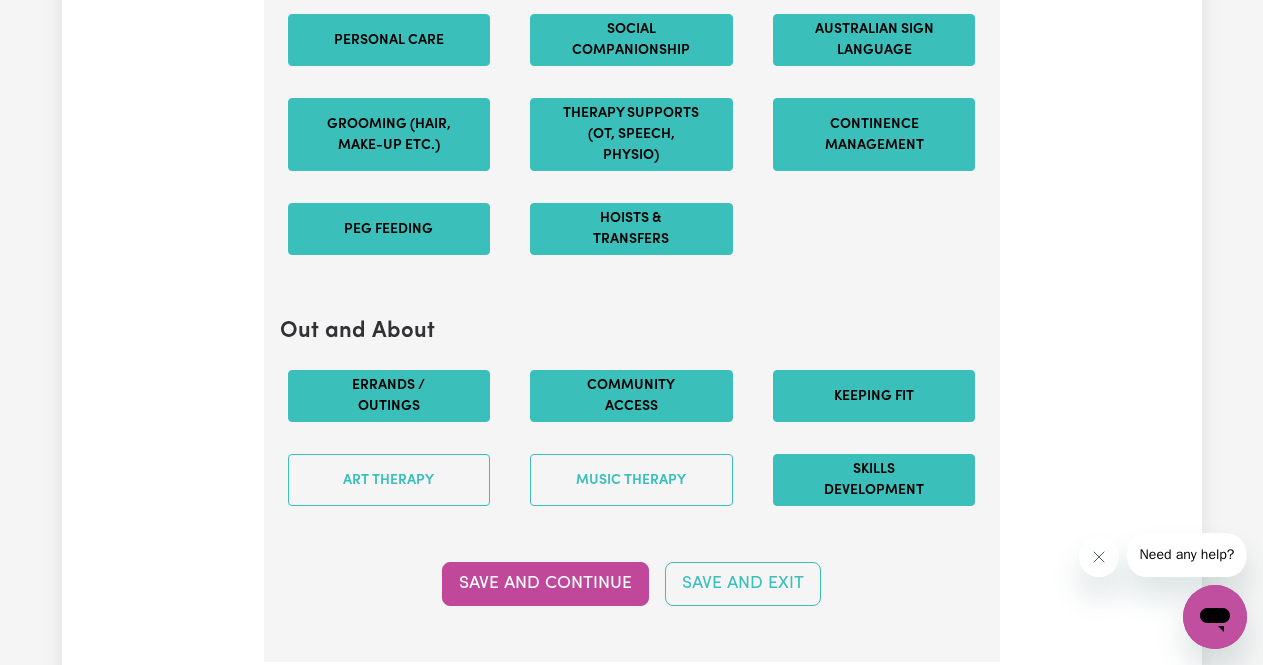 click on "Skills Development" at bounding box center (874, 480) 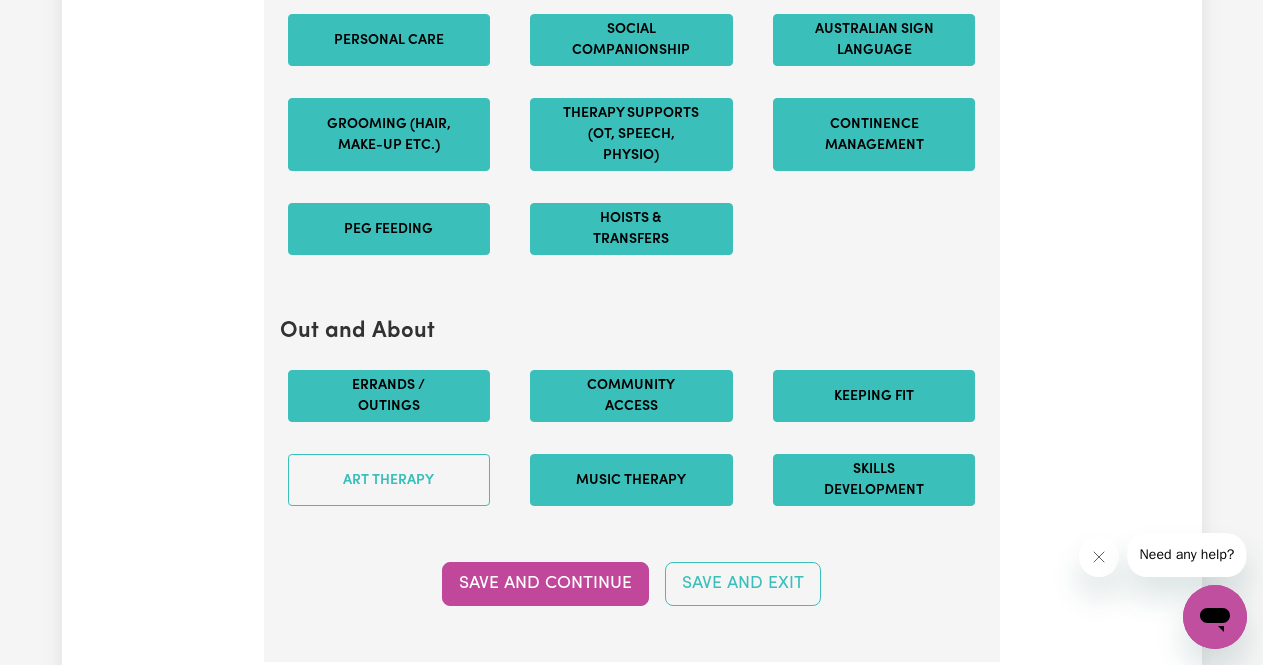 click on "Music therapy" at bounding box center [631, 480] 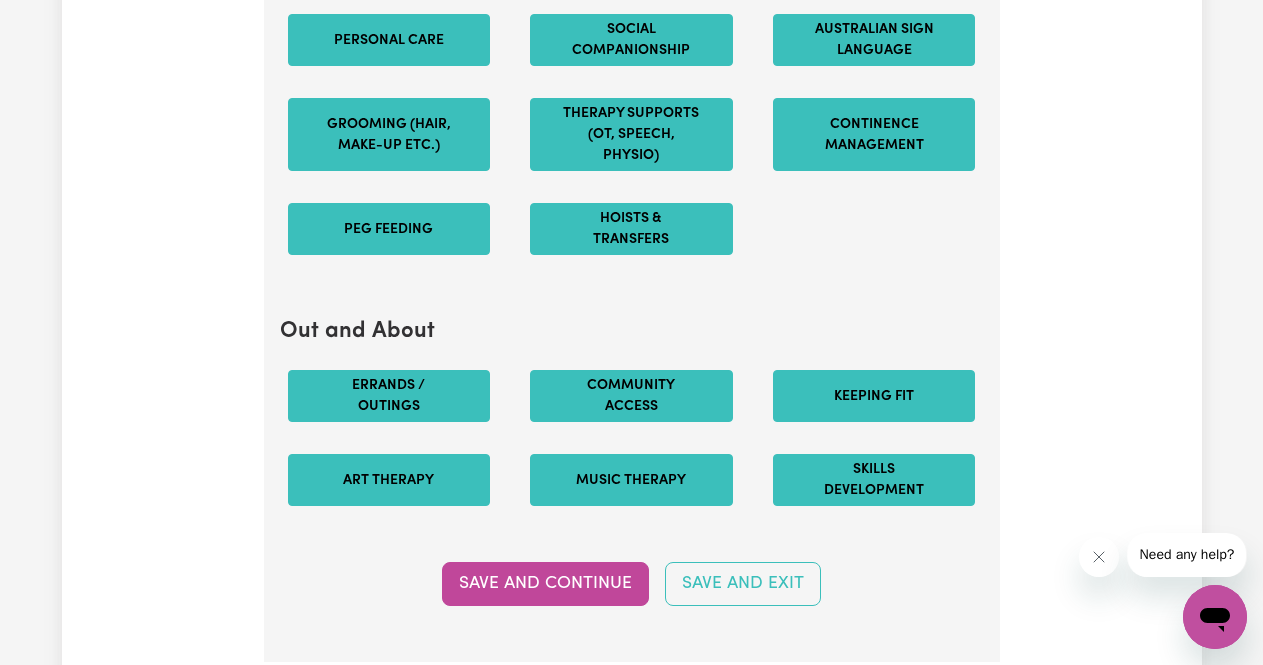 click on "Art therapy" at bounding box center [389, 480] 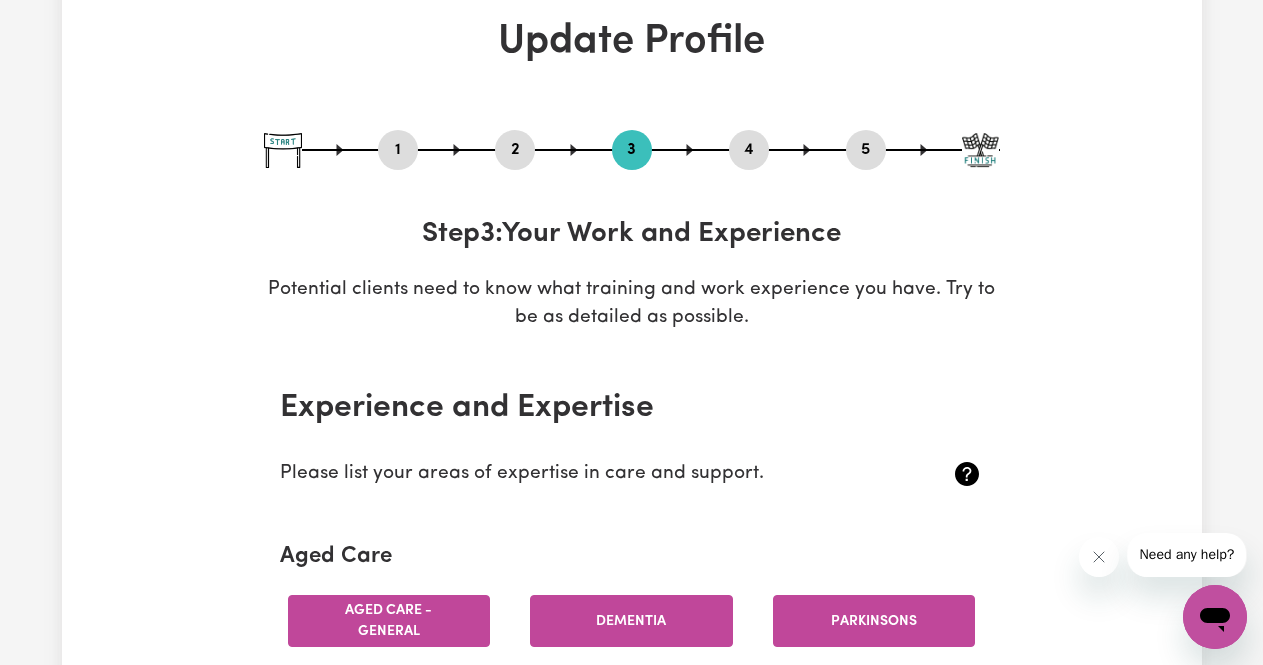 scroll, scrollTop: 0, scrollLeft: 0, axis: both 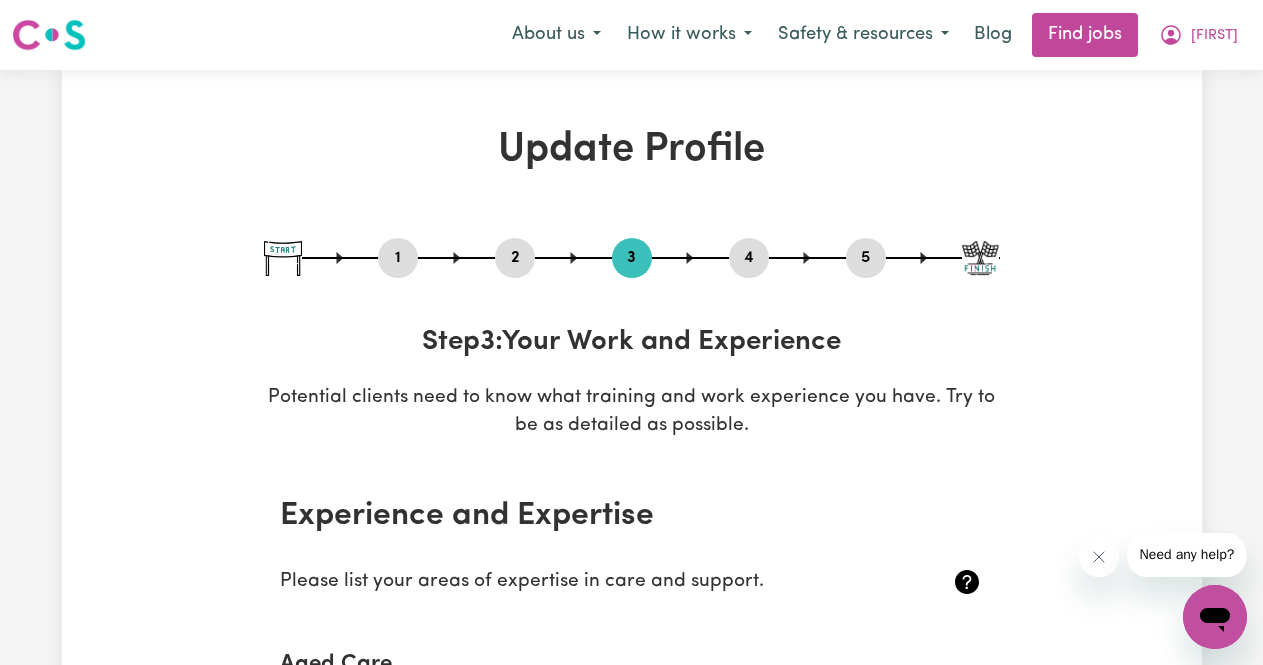 click on "4" at bounding box center [749, 258] 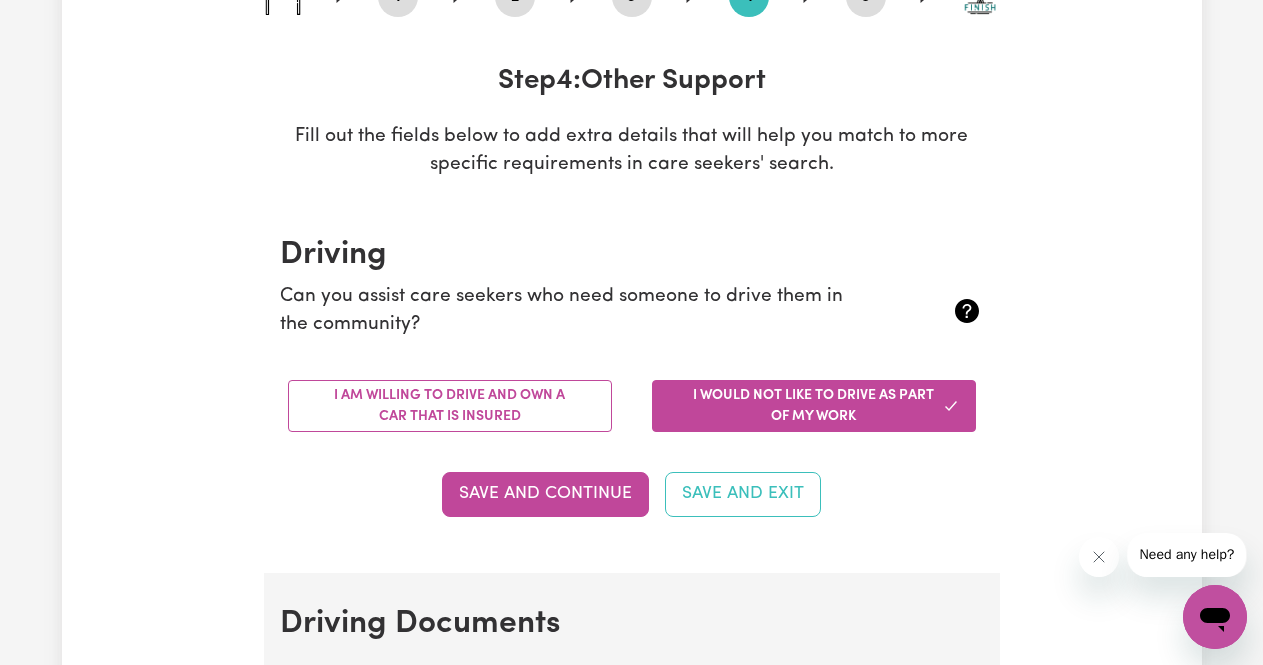 scroll, scrollTop: 260, scrollLeft: 0, axis: vertical 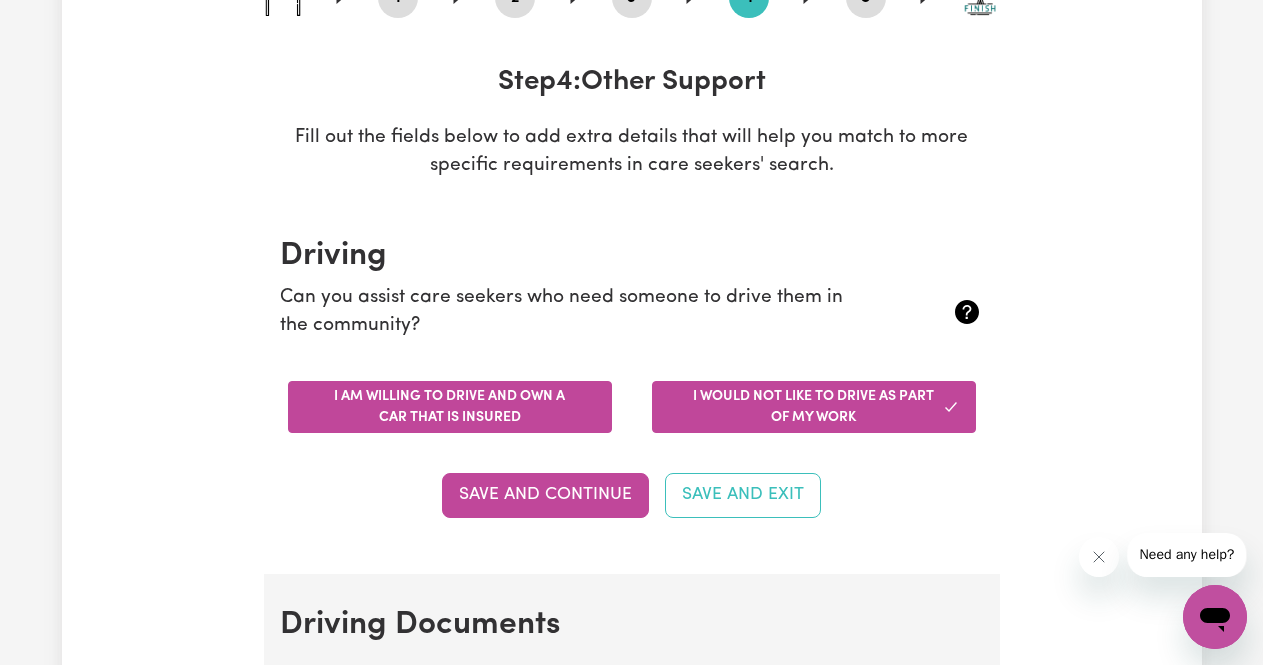 click on "I am willing to drive and own a car that is insured" at bounding box center (450, 407) 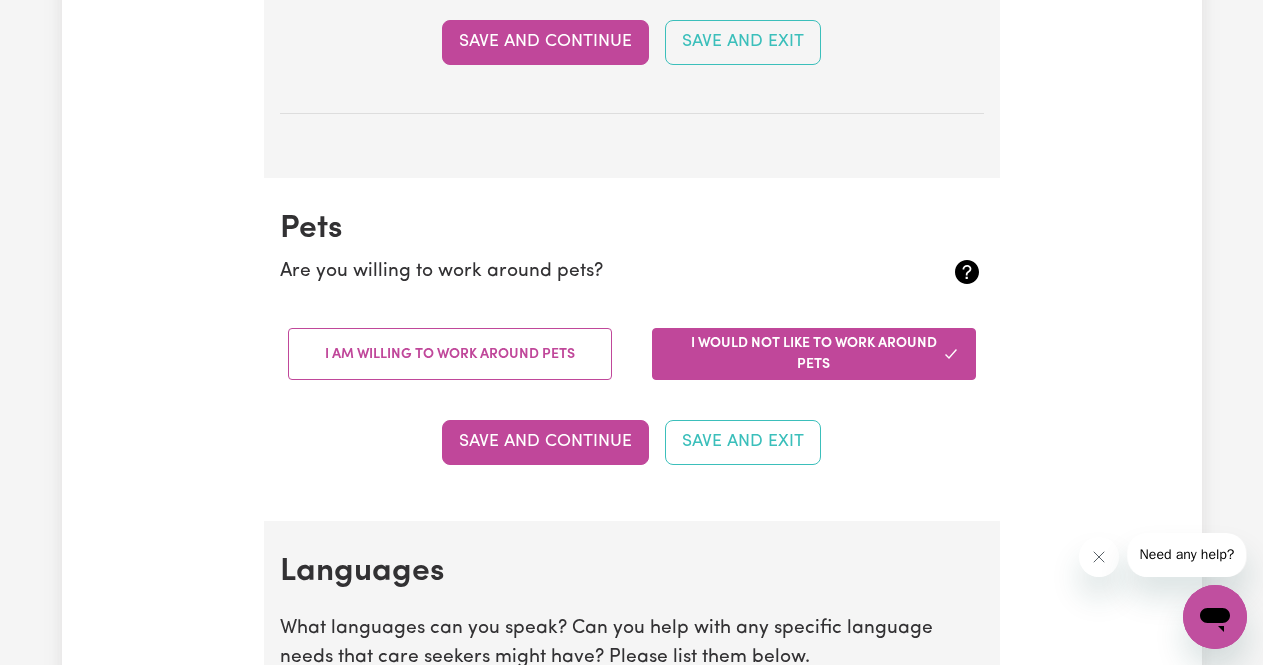scroll, scrollTop: 1572, scrollLeft: 0, axis: vertical 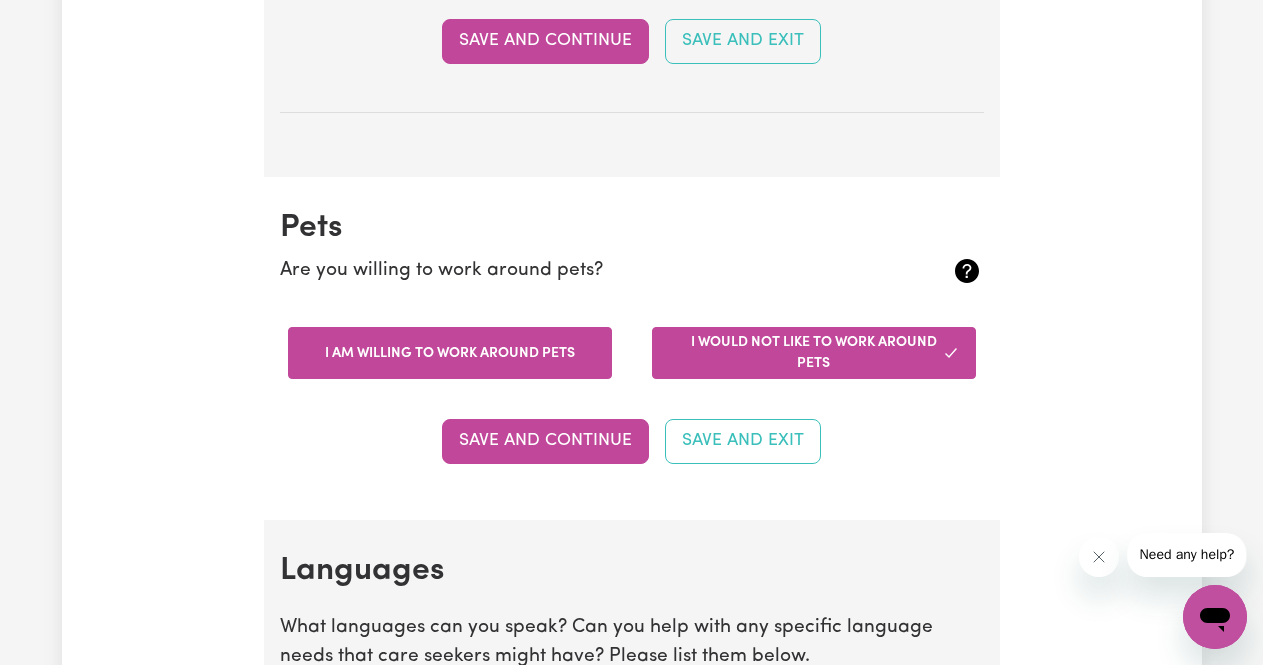click on "I am willing to work around pets" at bounding box center [450, 353] 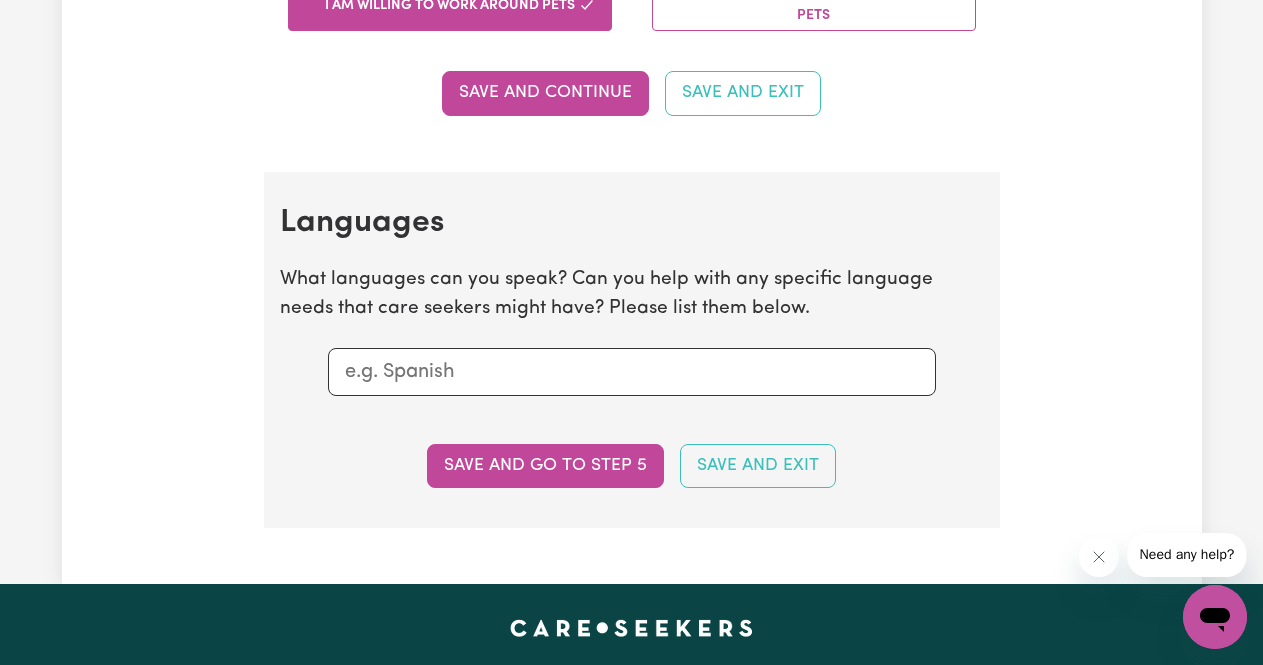 scroll, scrollTop: 1921, scrollLeft: 0, axis: vertical 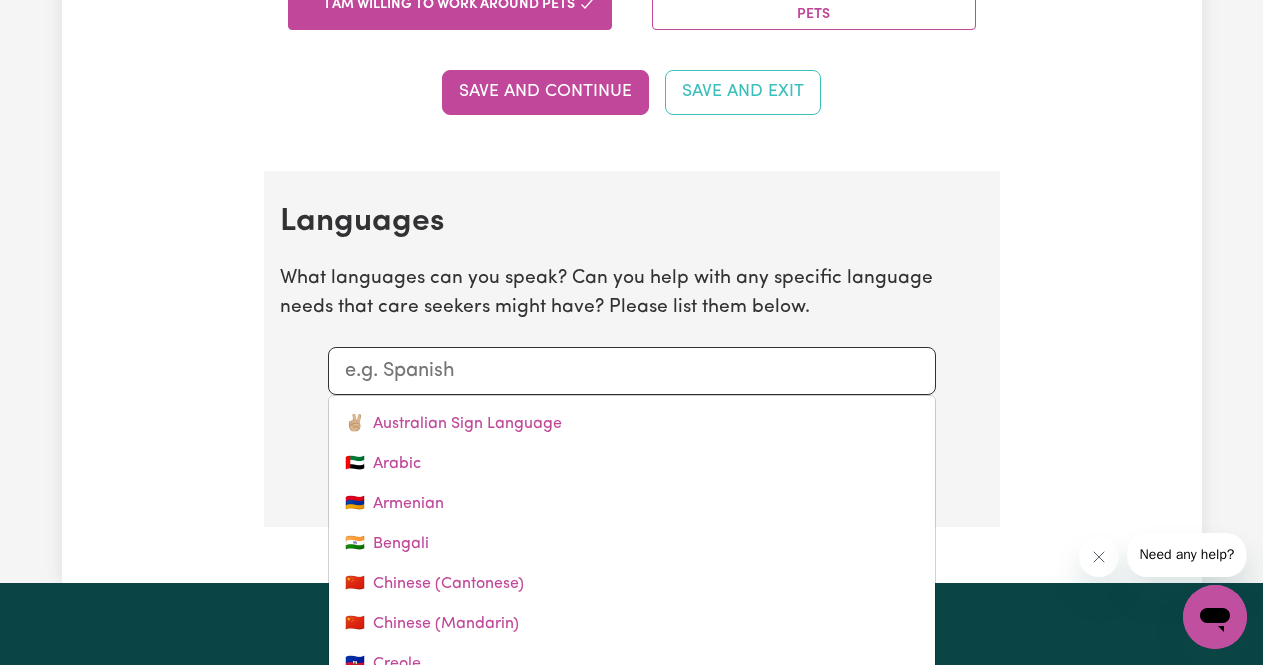 click at bounding box center [632, 371] 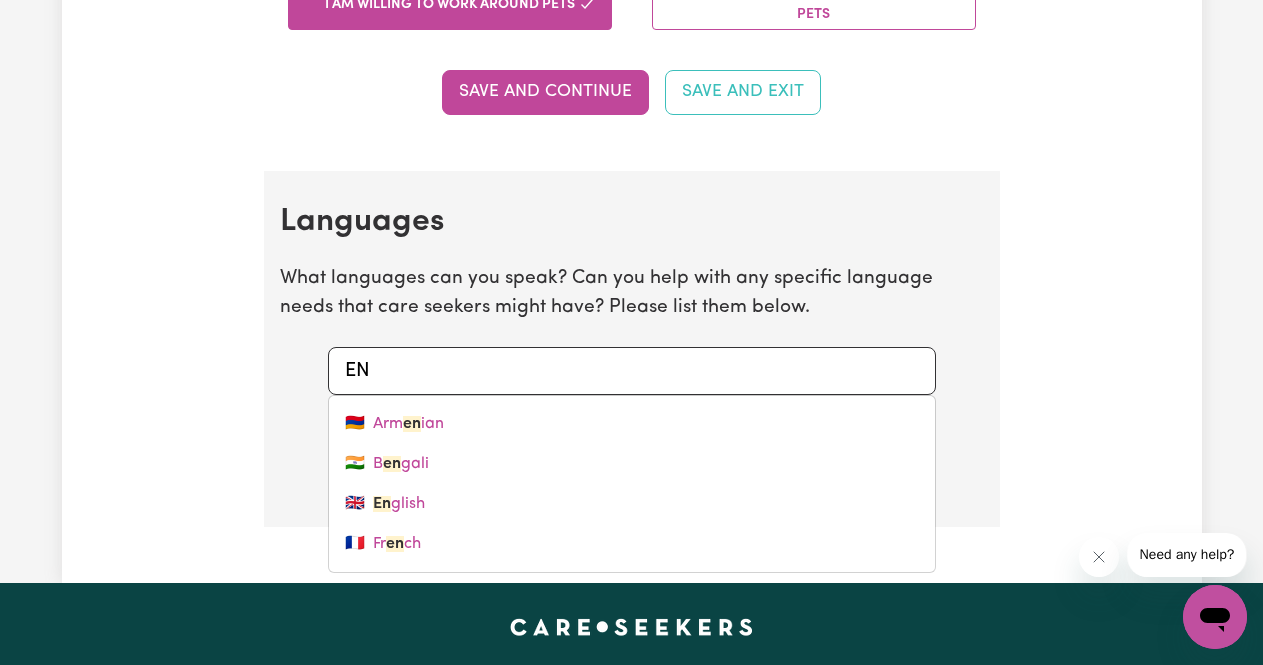 type on "ENG" 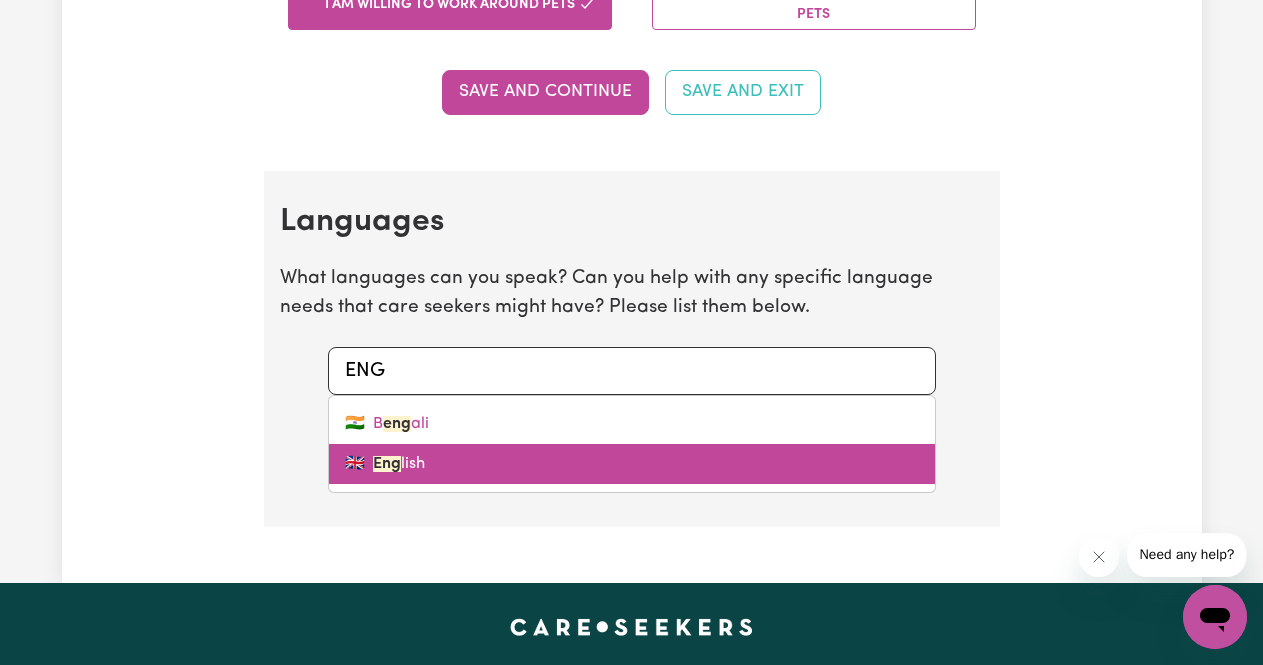 click on "🇬🇧 Eng lish" at bounding box center (632, 464) 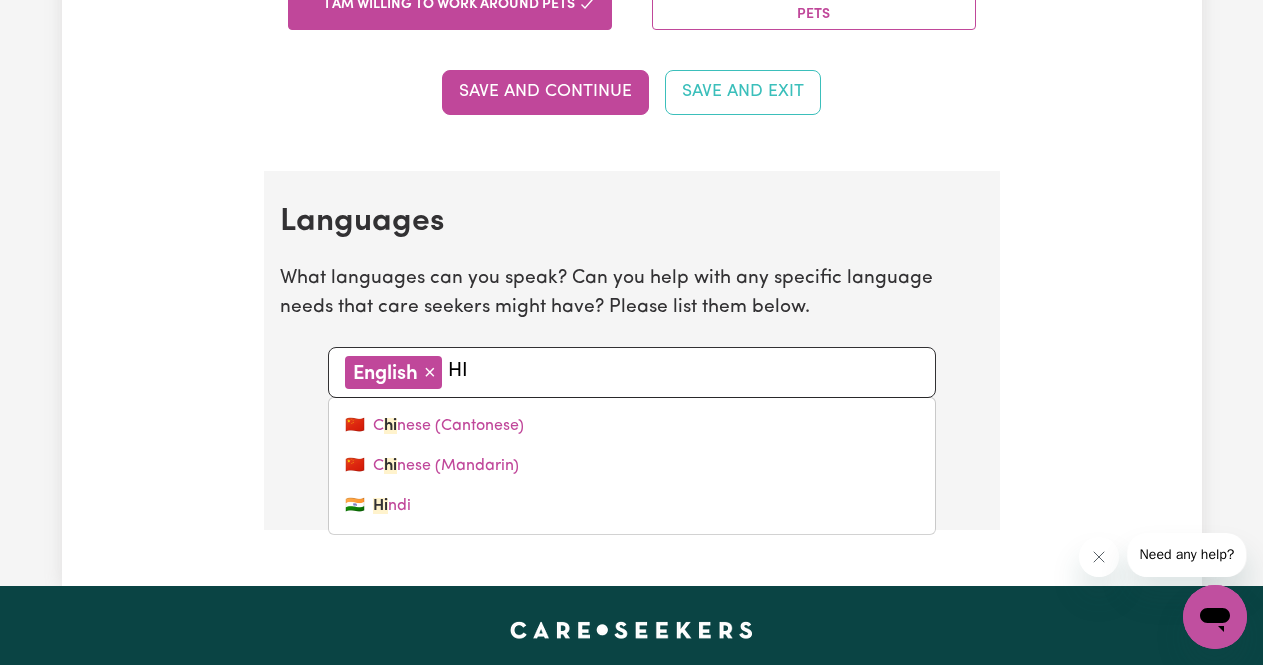 type on "HIN" 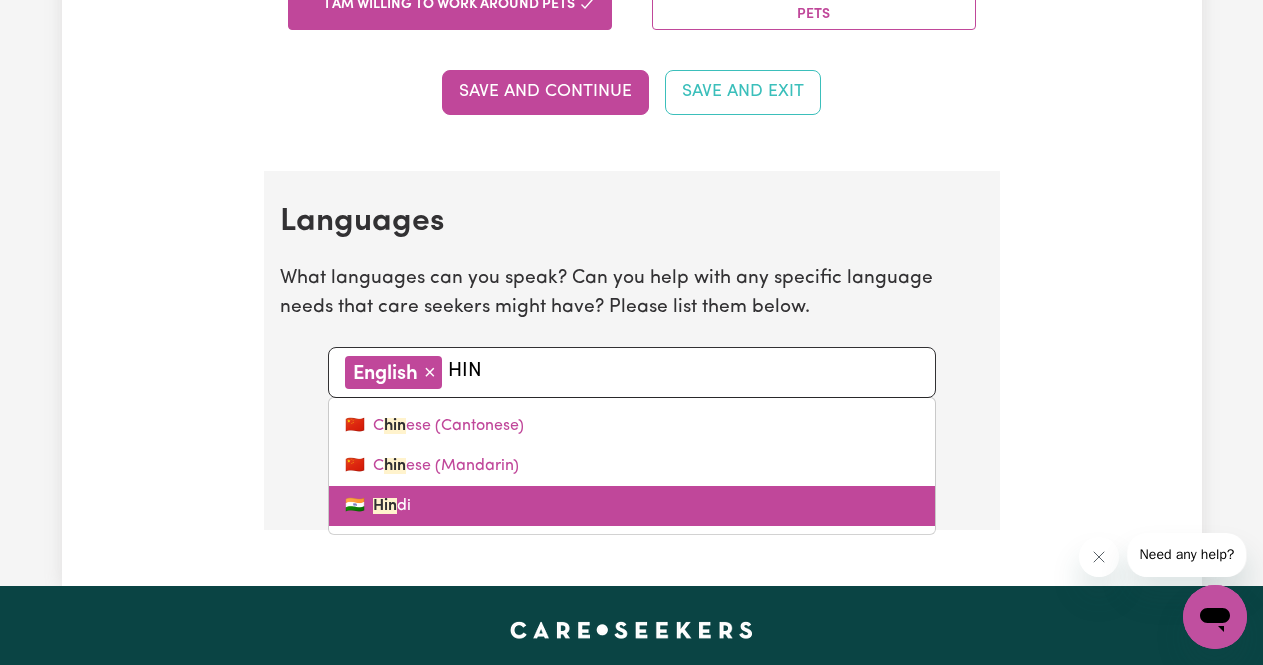 click on "🇮🇳 [LANGUAGE]" at bounding box center (632, 506) 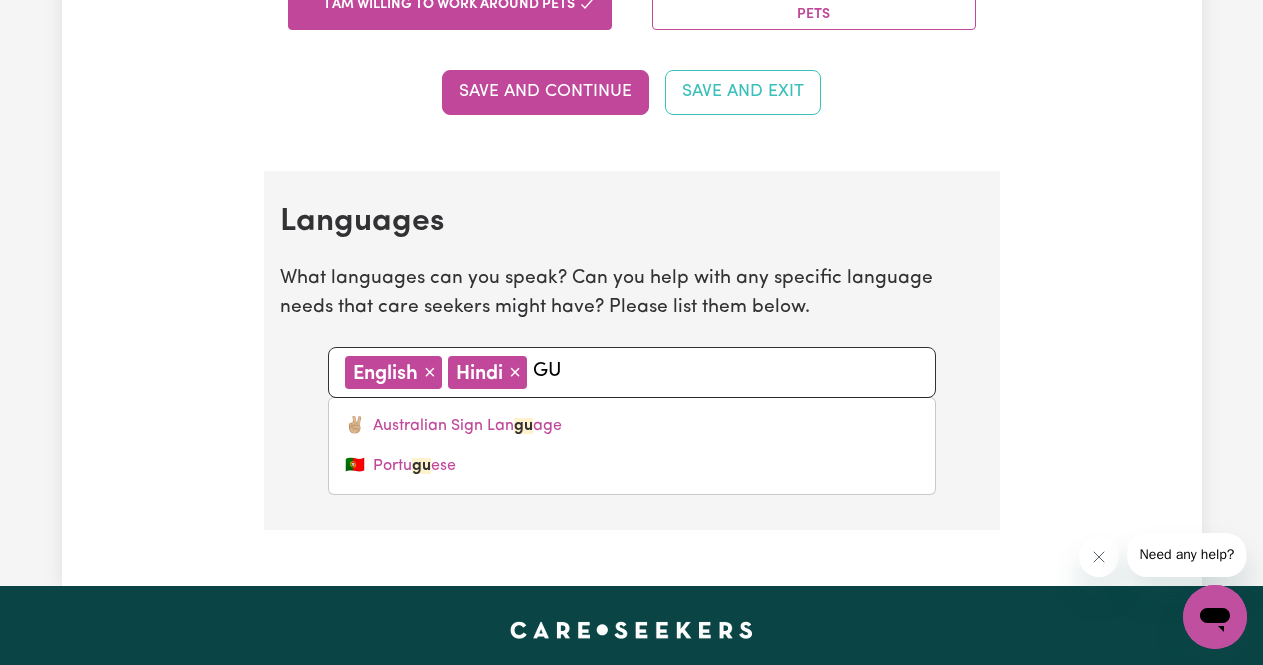 type on "G" 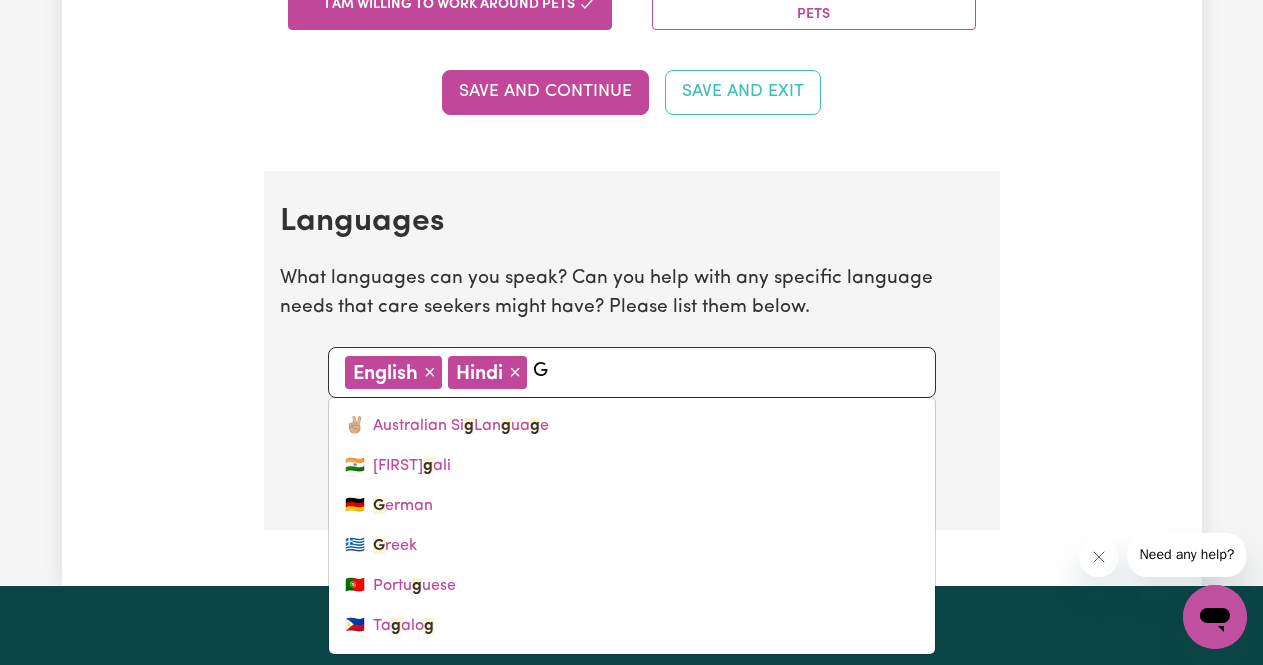type 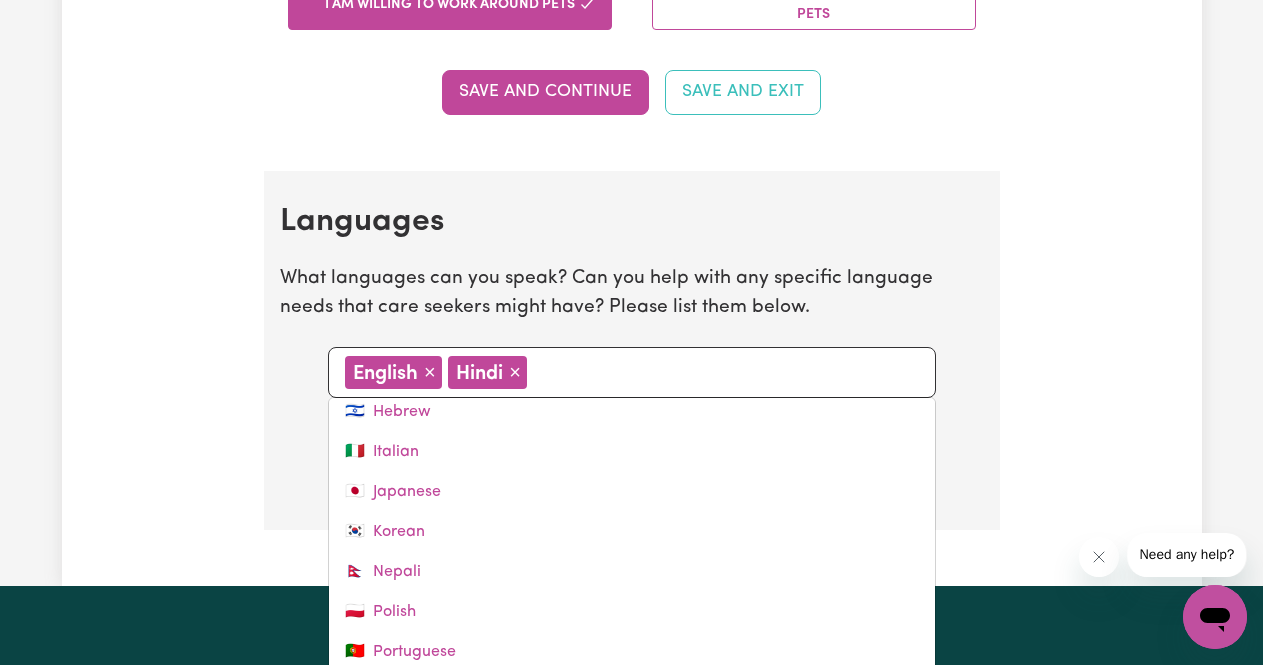 scroll, scrollTop: 573, scrollLeft: 0, axis: vertical 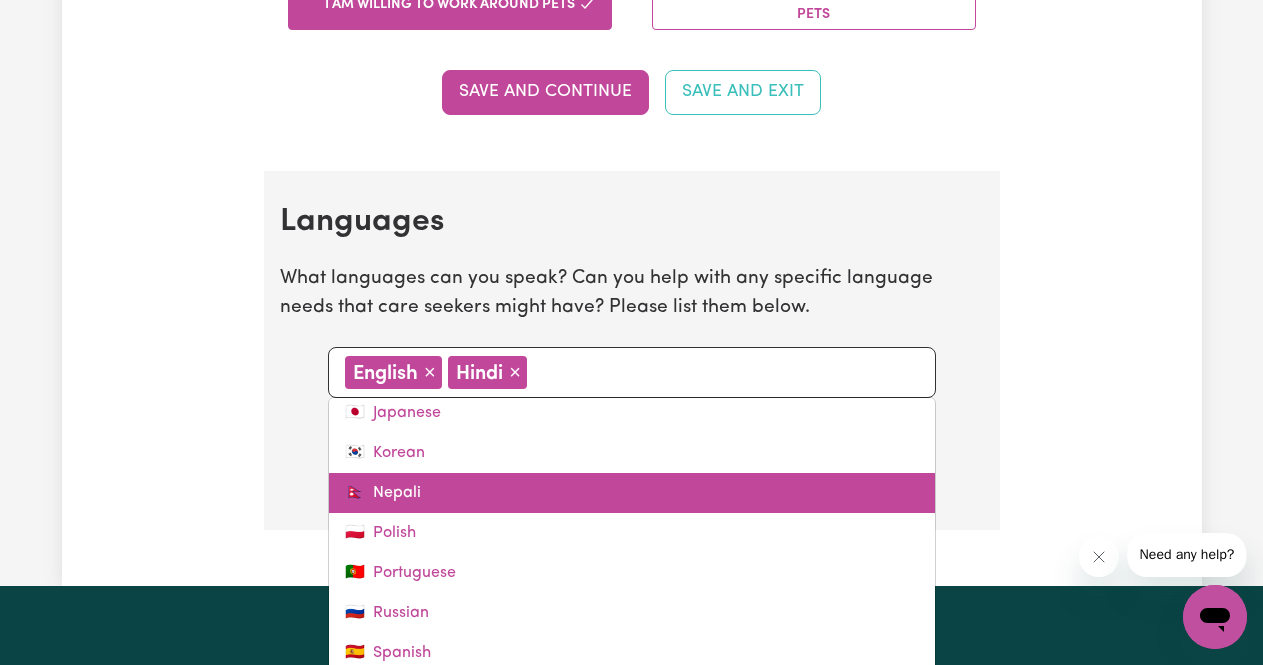 click on "🇳🇵 Nepali" at bounding box center (632, 493) 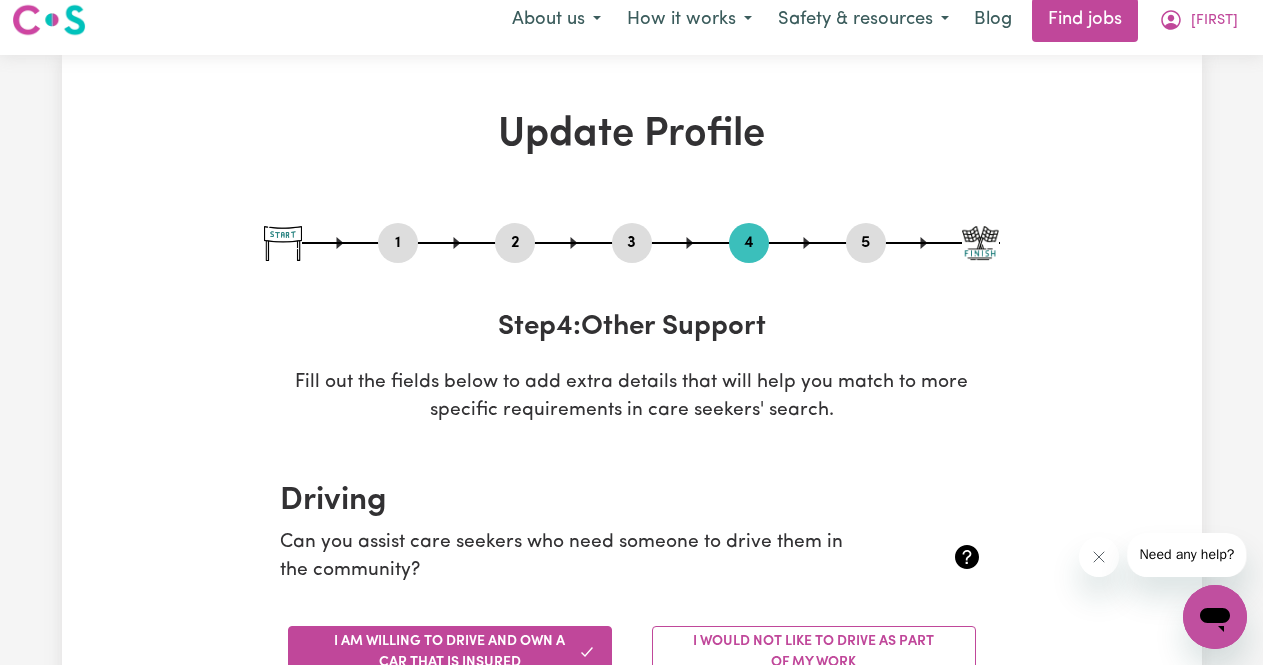 scroll, scrollTop: 14, scrollLeft: 0, axis: vertical 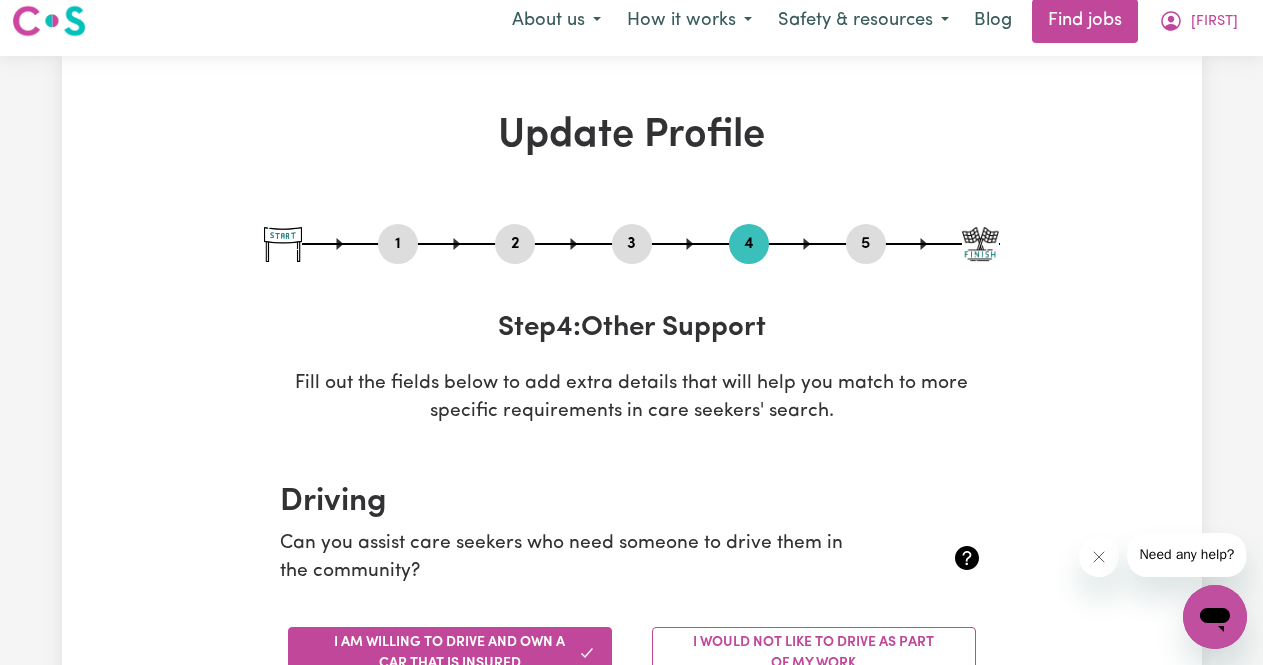 click on "5" at bounding box center [866, 244] 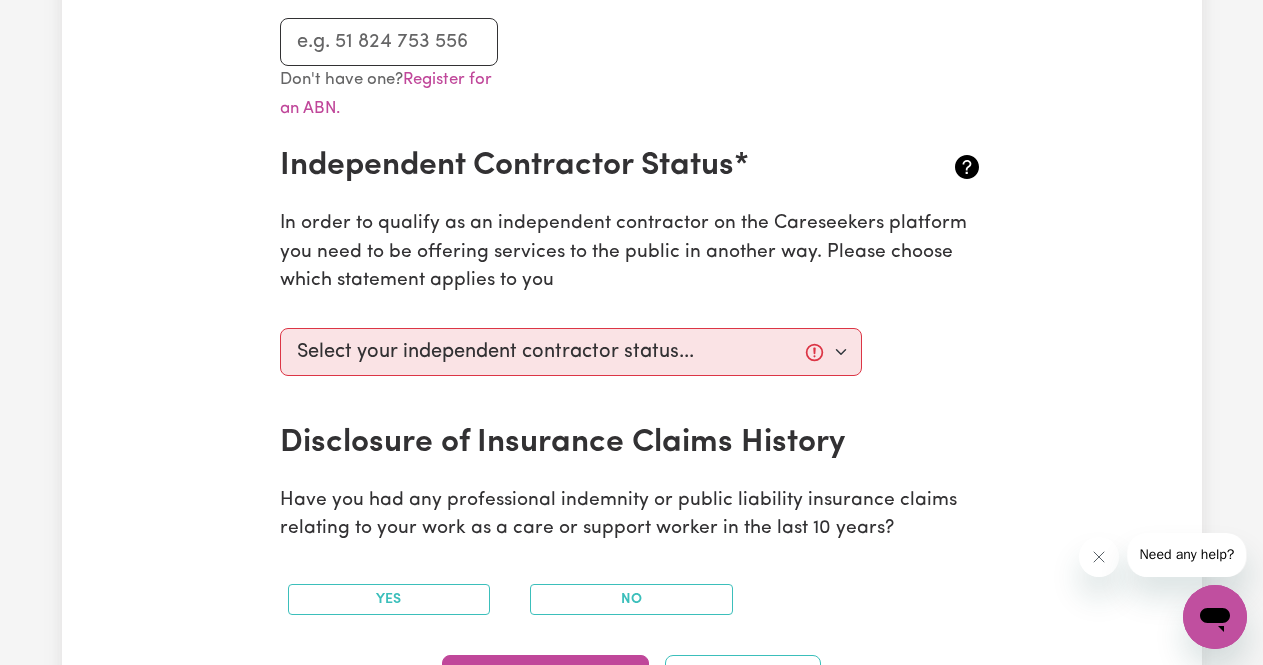 scroll, scrollTop: 654, scrollLeft: 0, axis: vertical 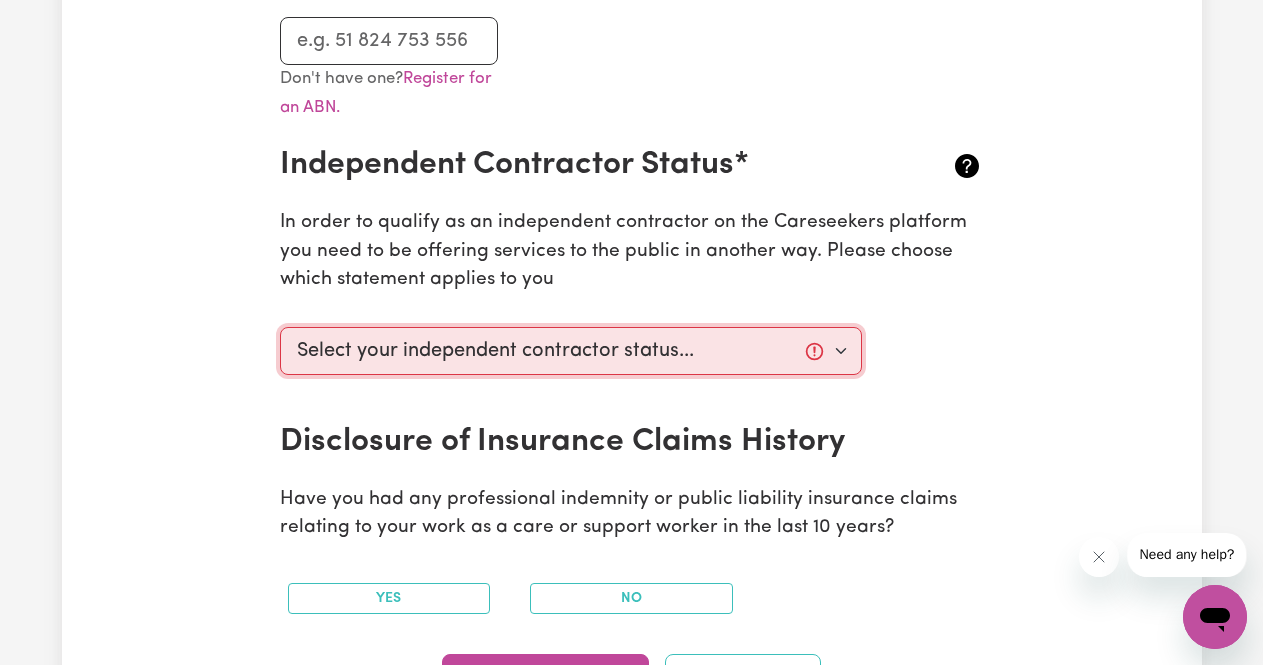 click on "Select your independent contractor status... I am providing services through another platform I am providing services privately on my own I am providing services by being employed by an organisation I am working in another industry" at bounding box center (571, 351) 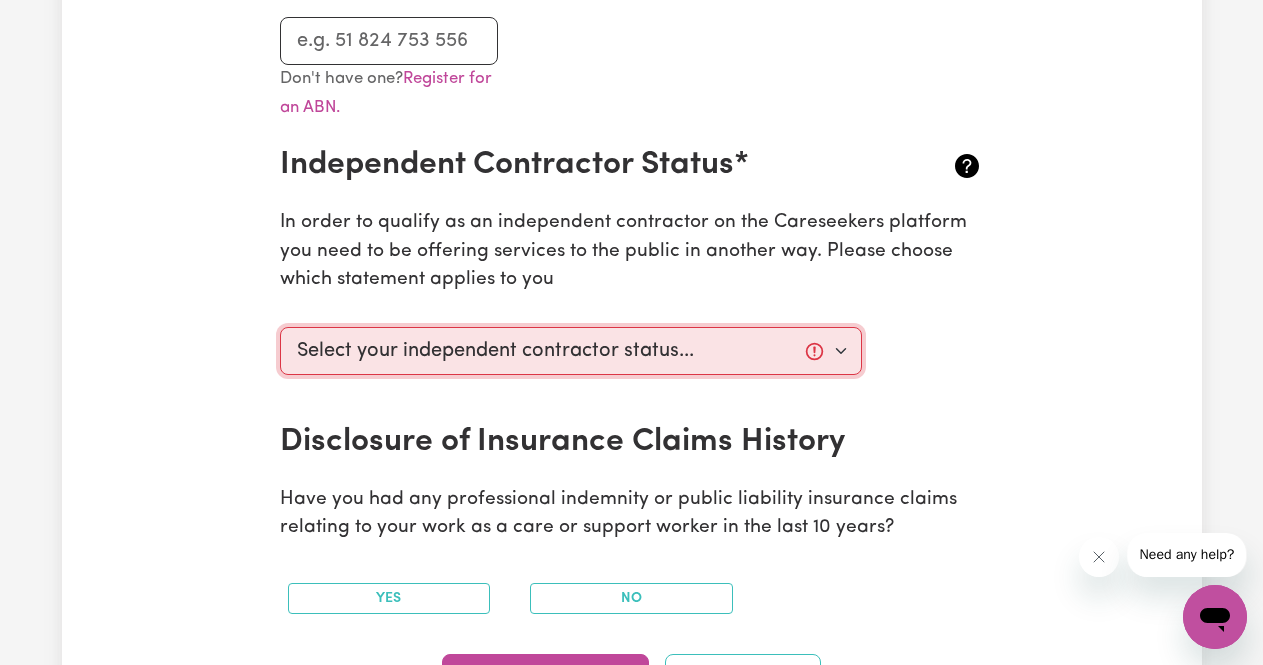 select on "I am providing services by being employed by an organisation" 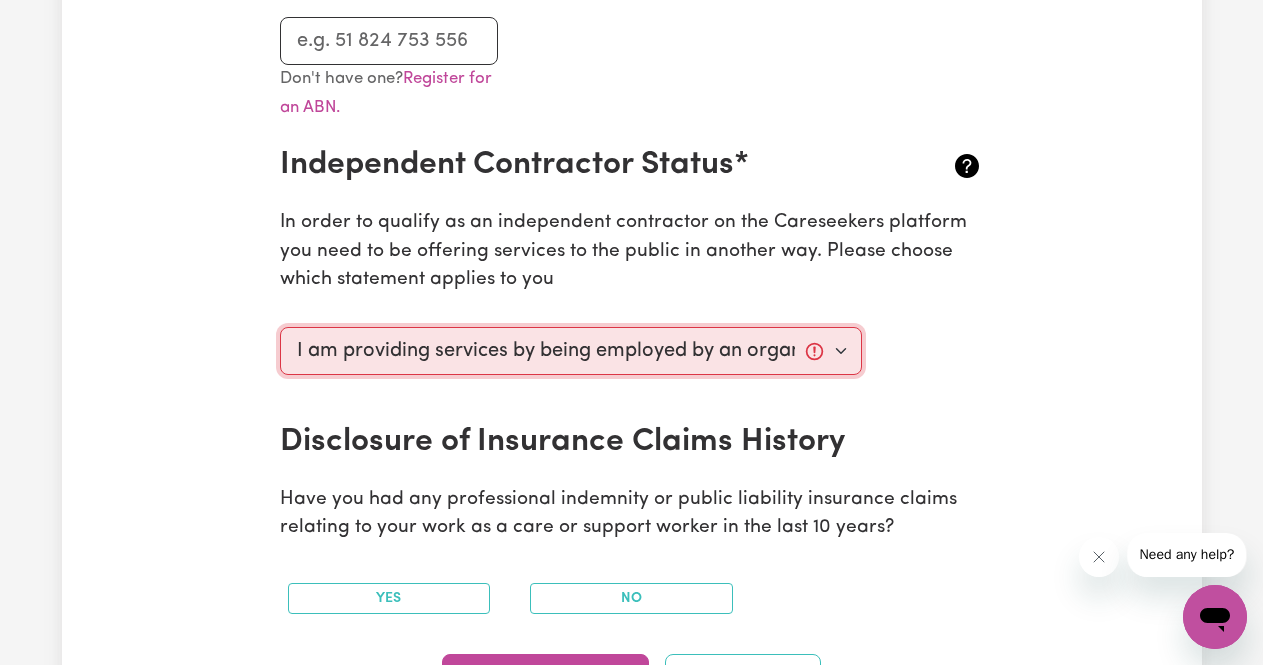 click on "Select your independent contractor status... I am providing services through another platform I am providing services privately on my own I am providing services by being employed by an organisation I am working in another industry" at bounding box center [571, 351] 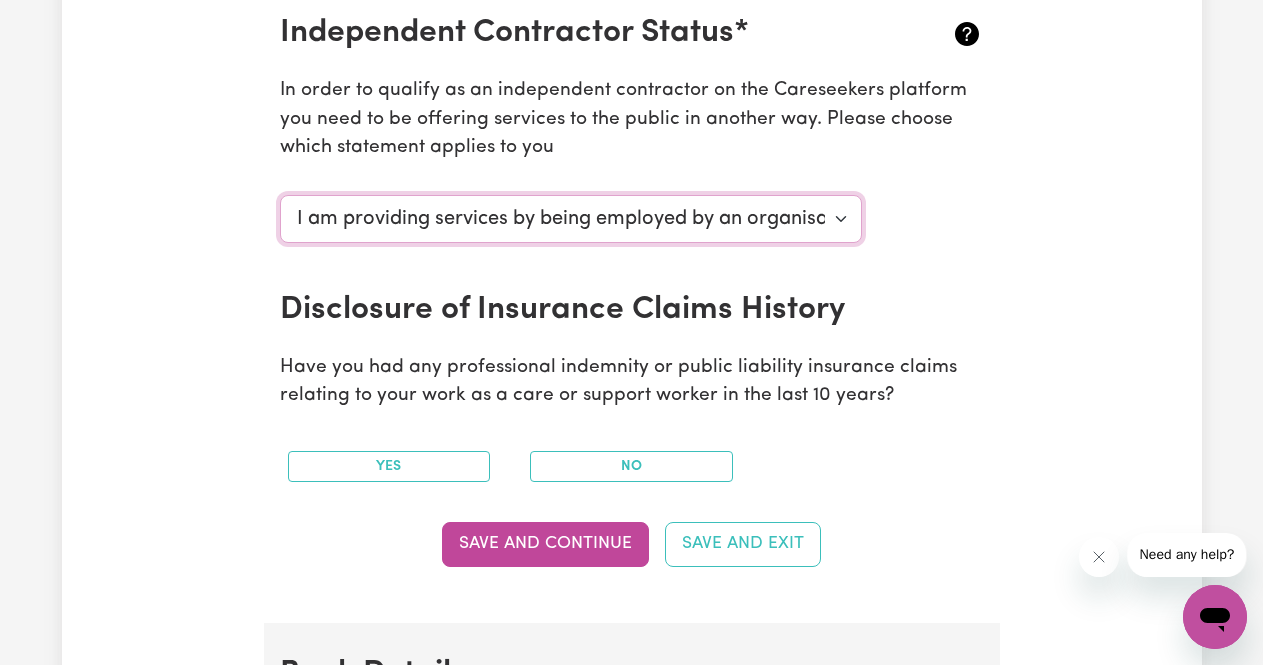 scroll, scrollTop: 789, scrollLeft: 0, axis: vertical 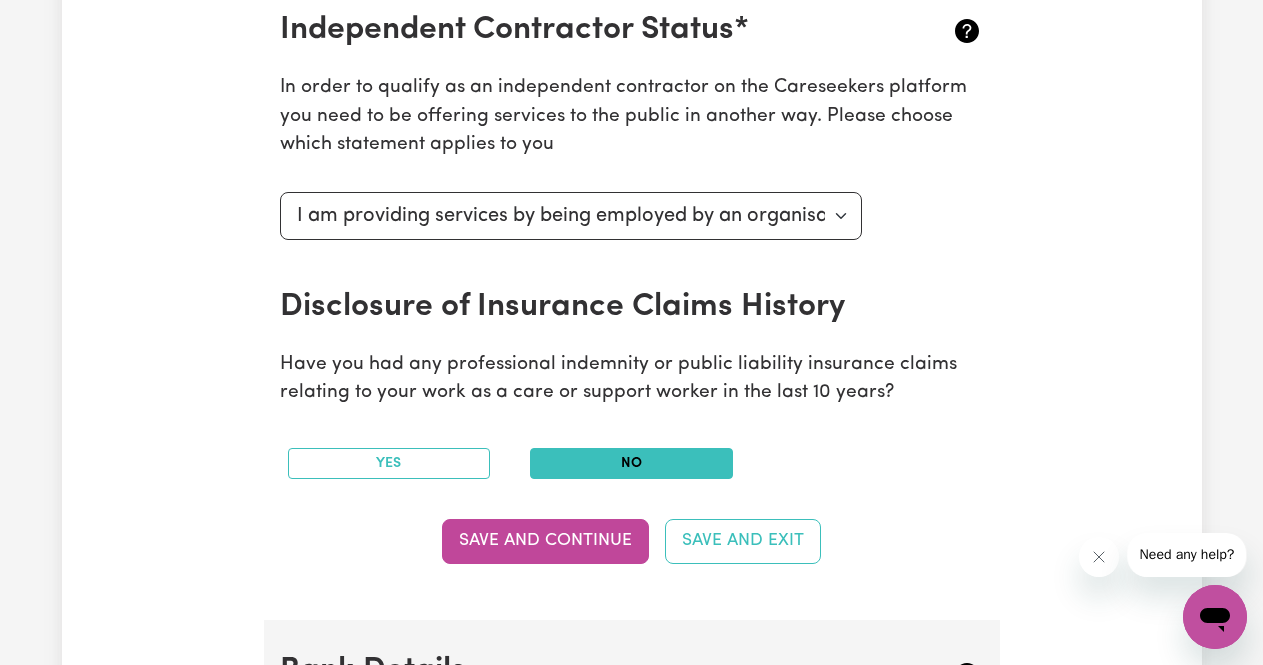 click on "No" at bounding box center [631, 463] 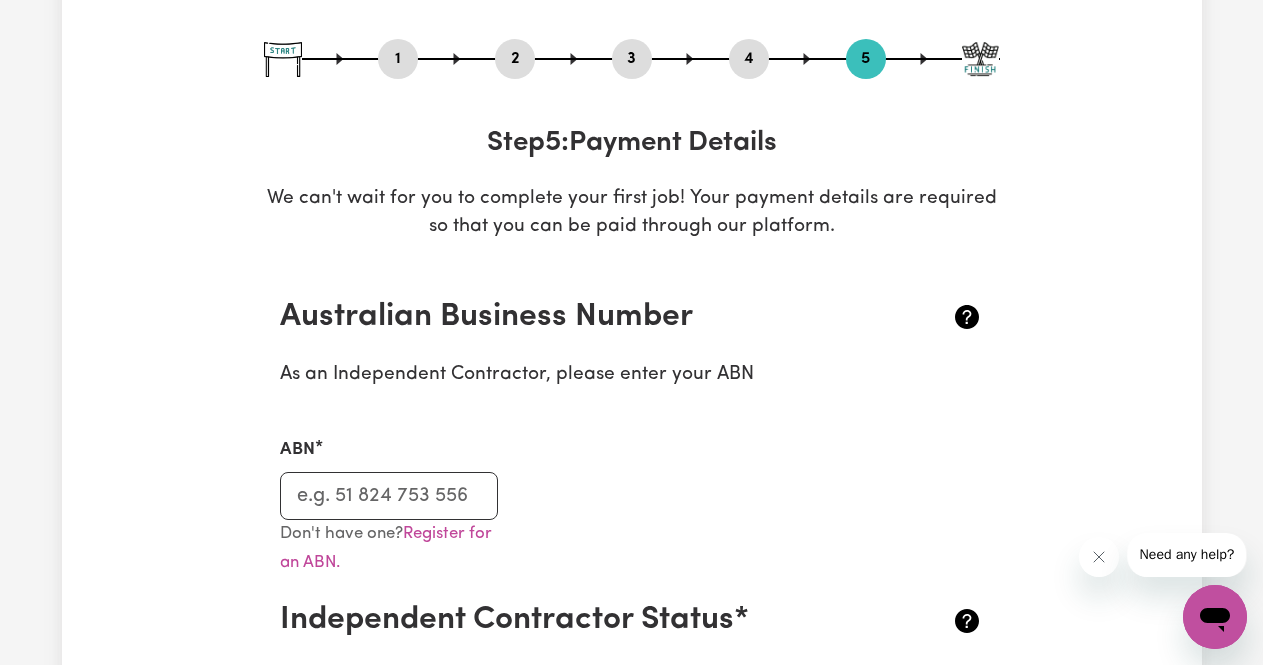 scroll, scrollTop: 198, scrollLeft: 0, axis: vertical 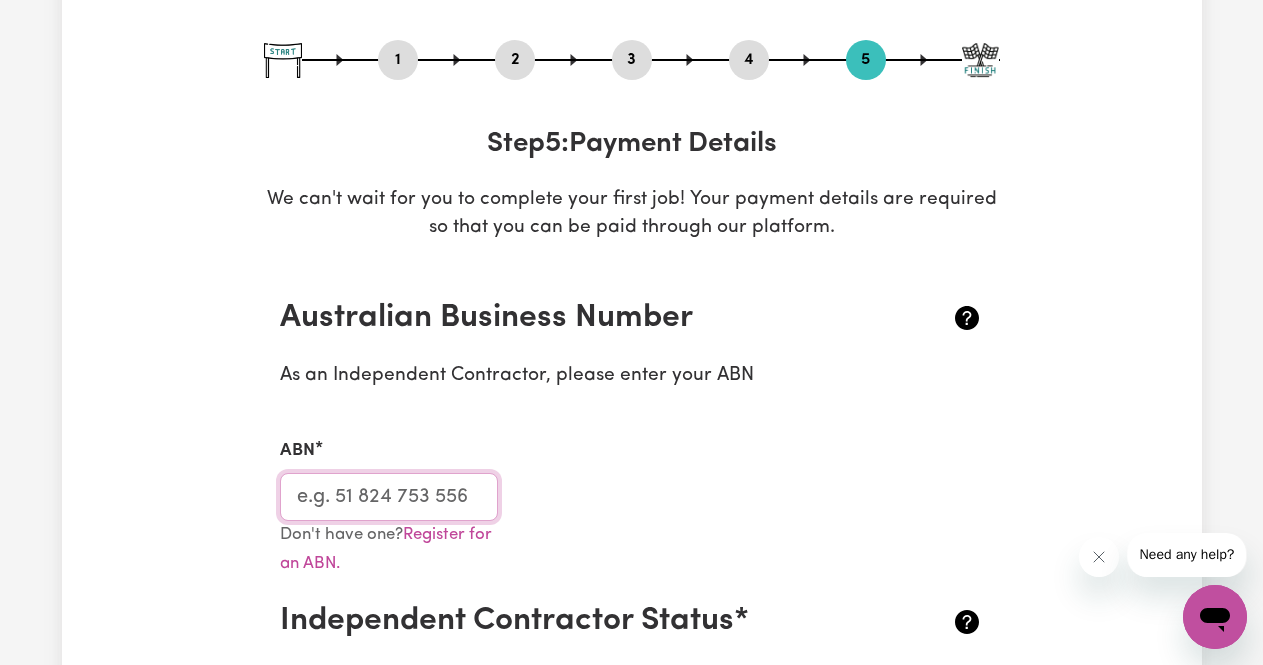 click on "ABN" at bounding box center (389, 497) 